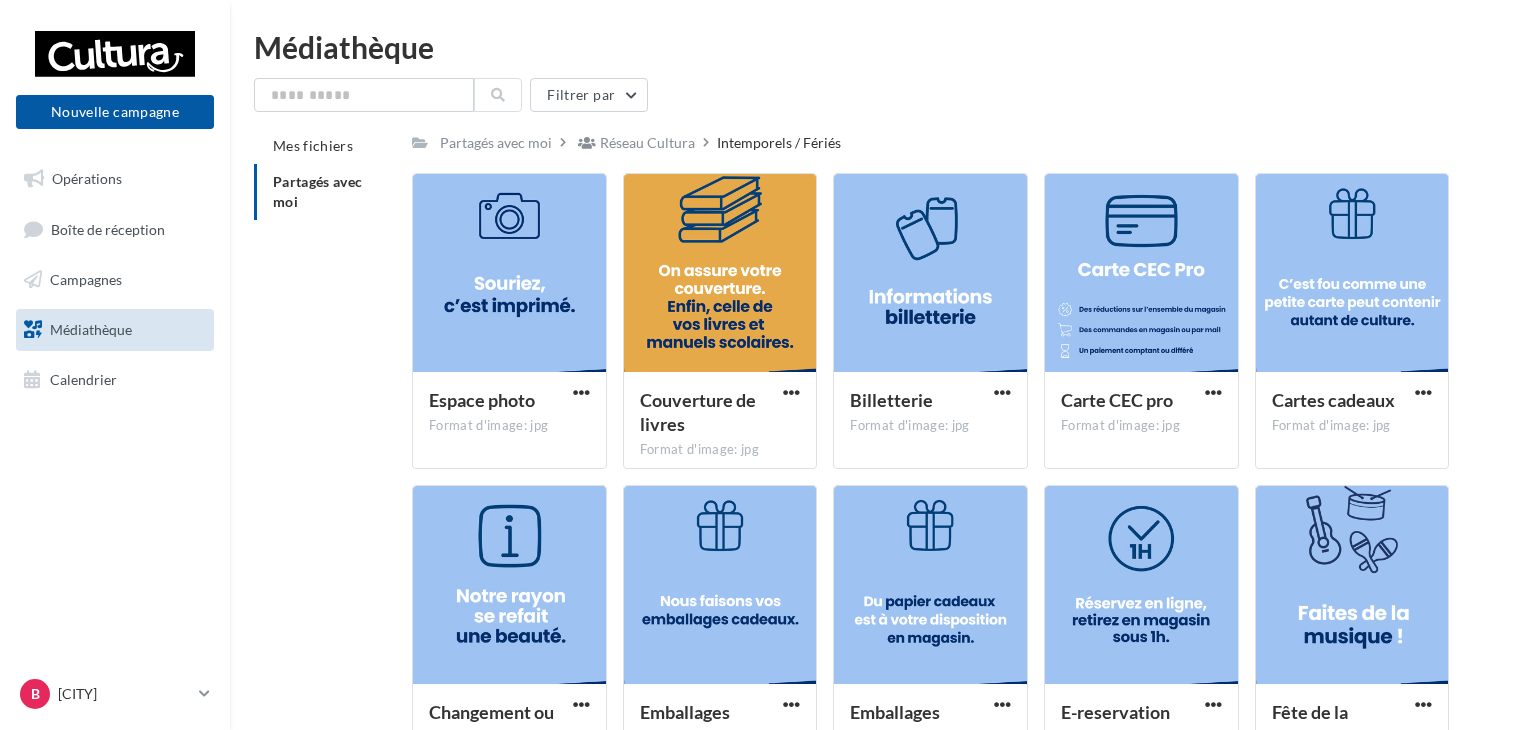scroll, scrollTop: 0, scrollLeft: 0, axis: both 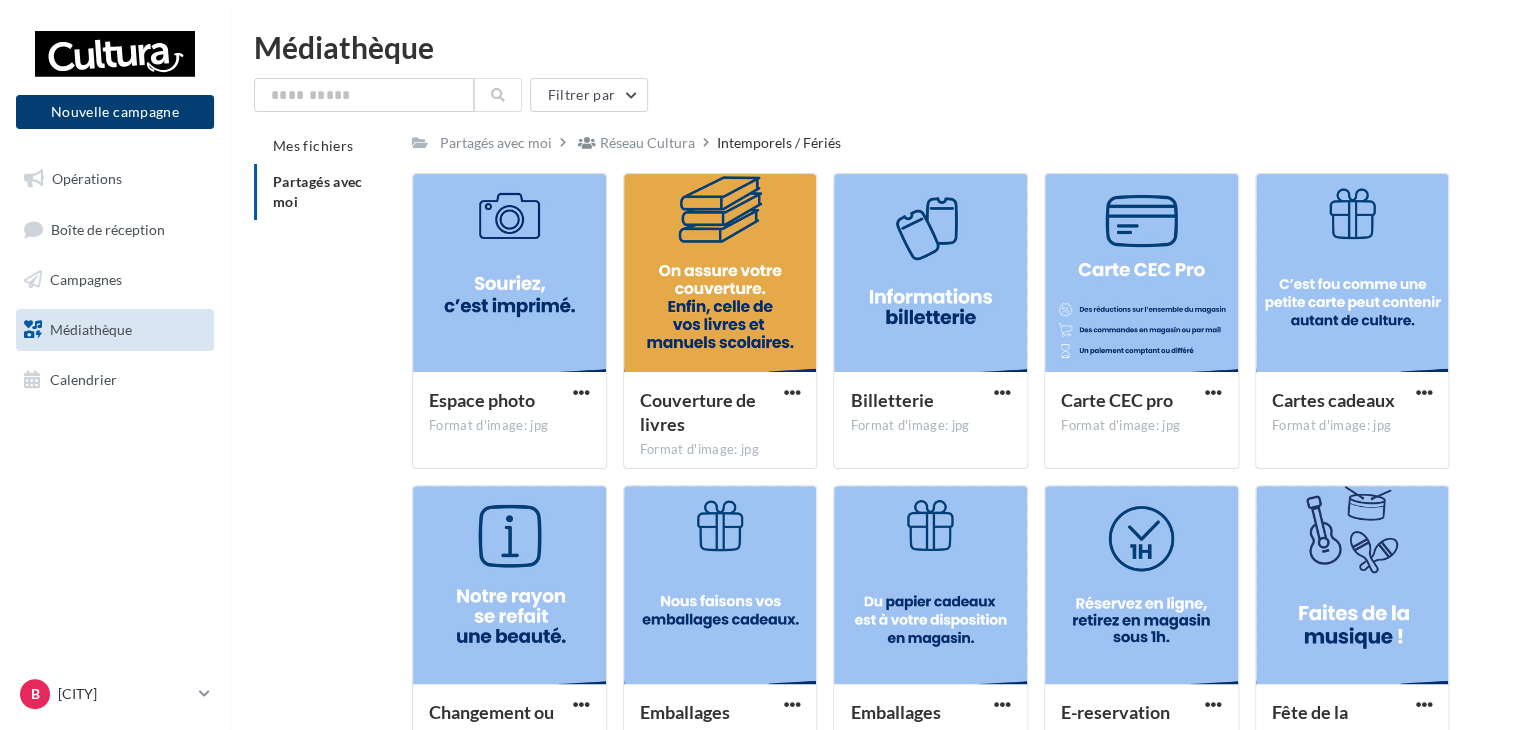 click on "Nouvelle campagne" at bounding box center [115, 112] 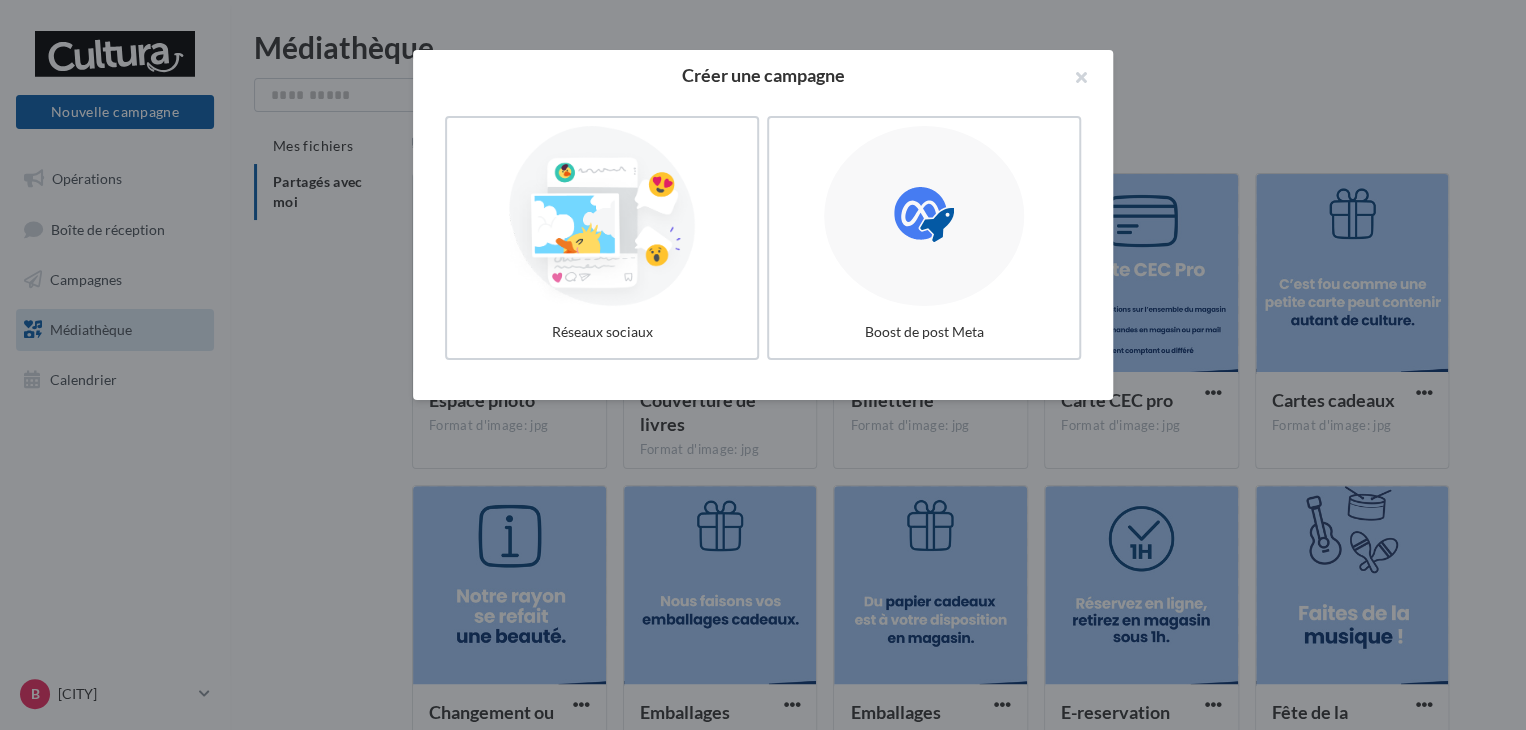 click at bounding box center [763, 365] 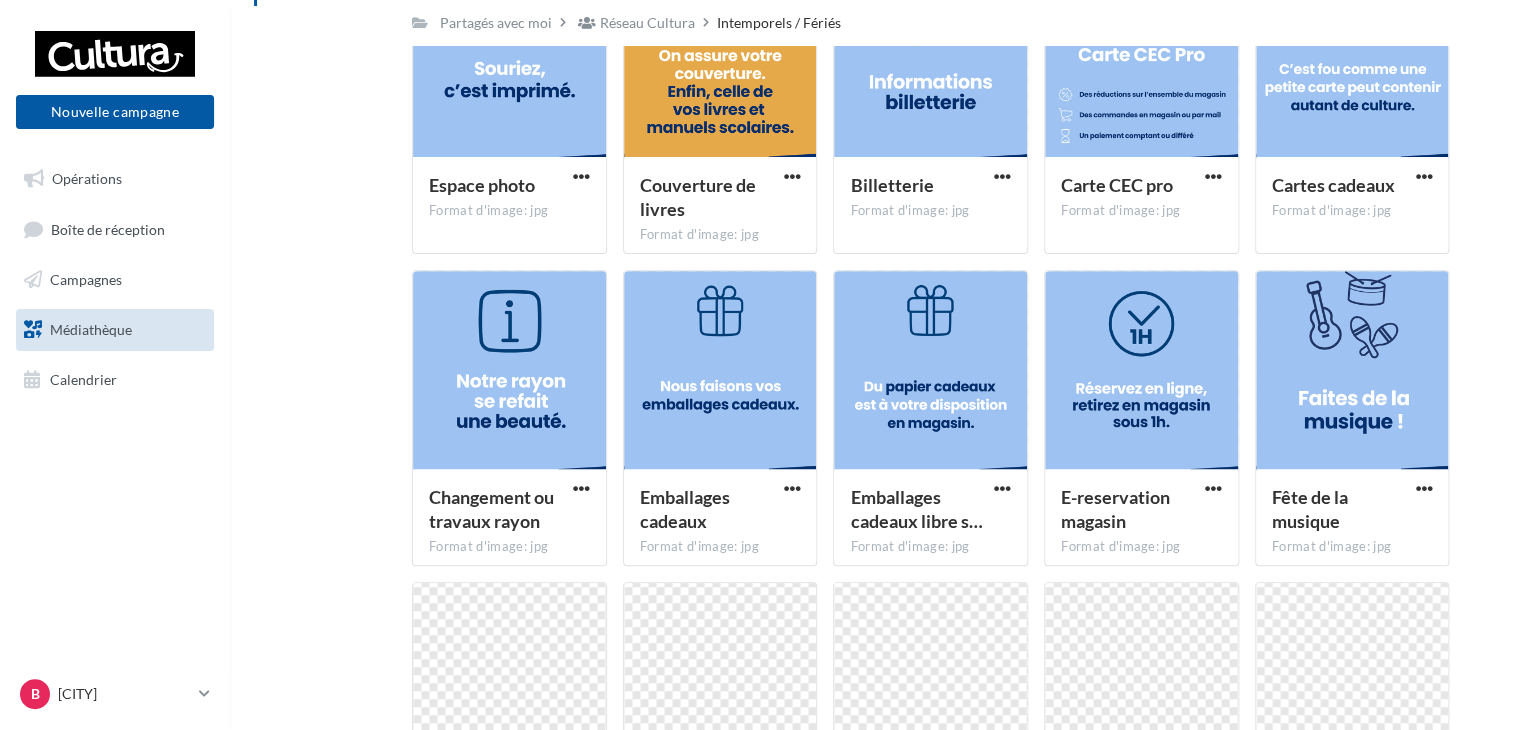 scroll, scrollTop: 154, scrollLeft: 0, axis: vertical 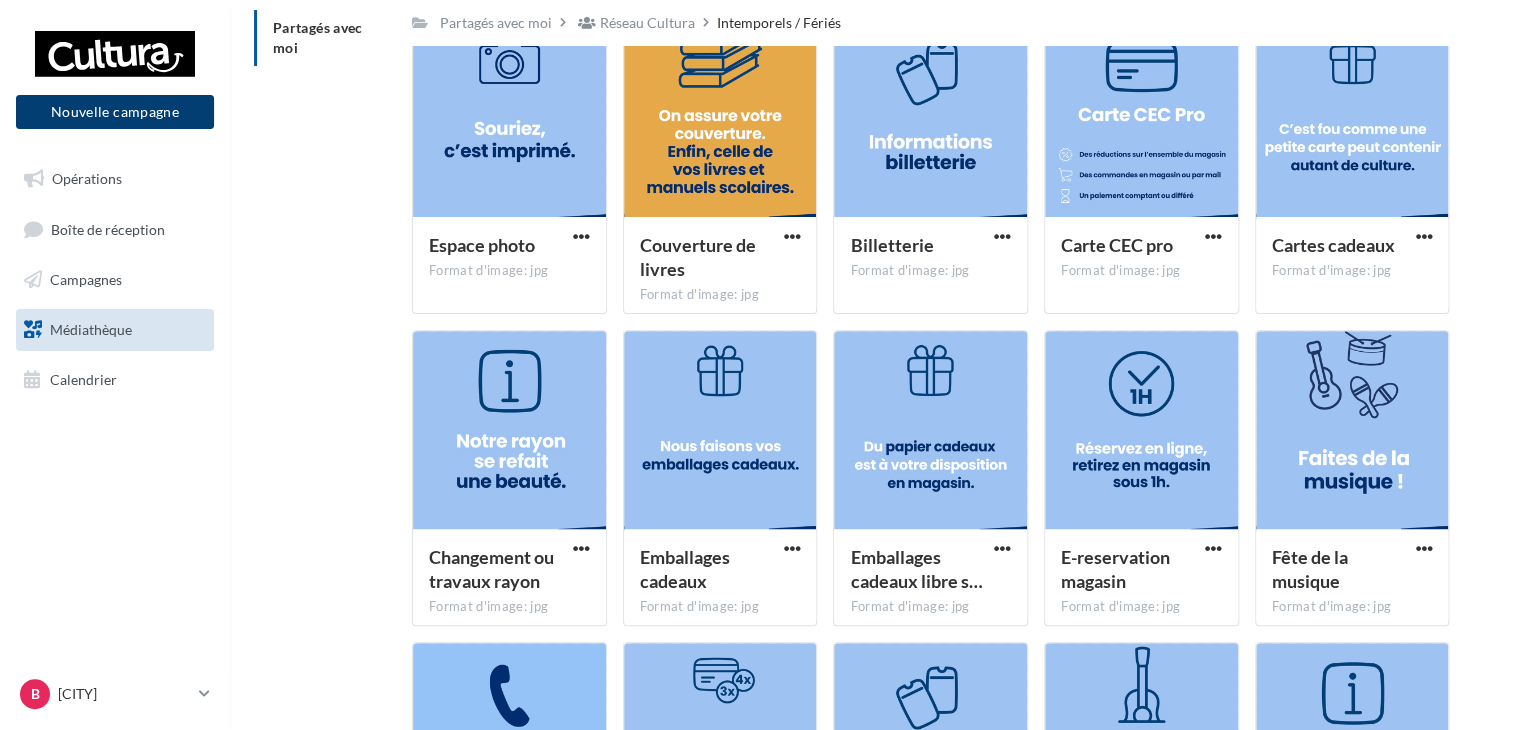 click on "Nouvelle campagne" at bounding box center (115, 112) 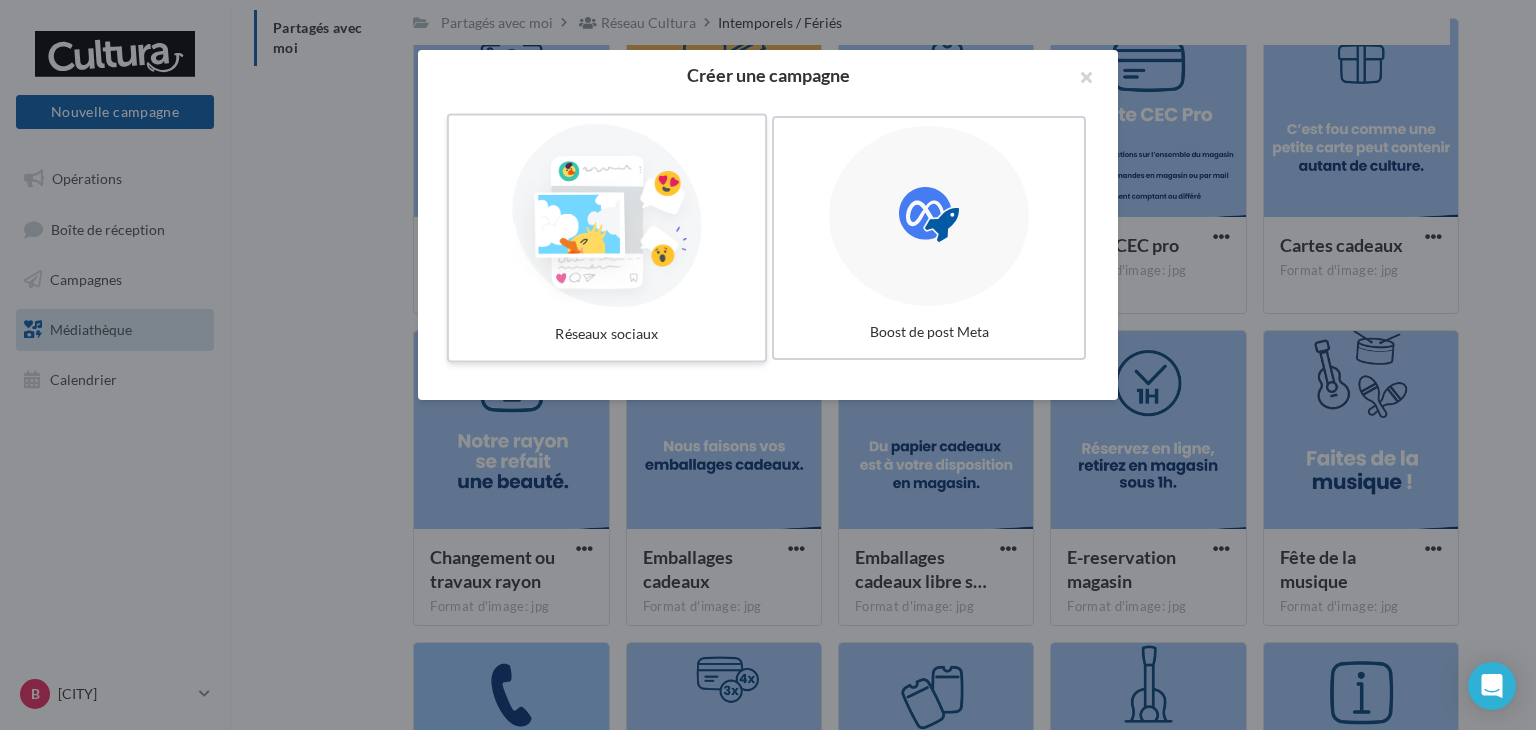 click at bounding box center [607, 216] 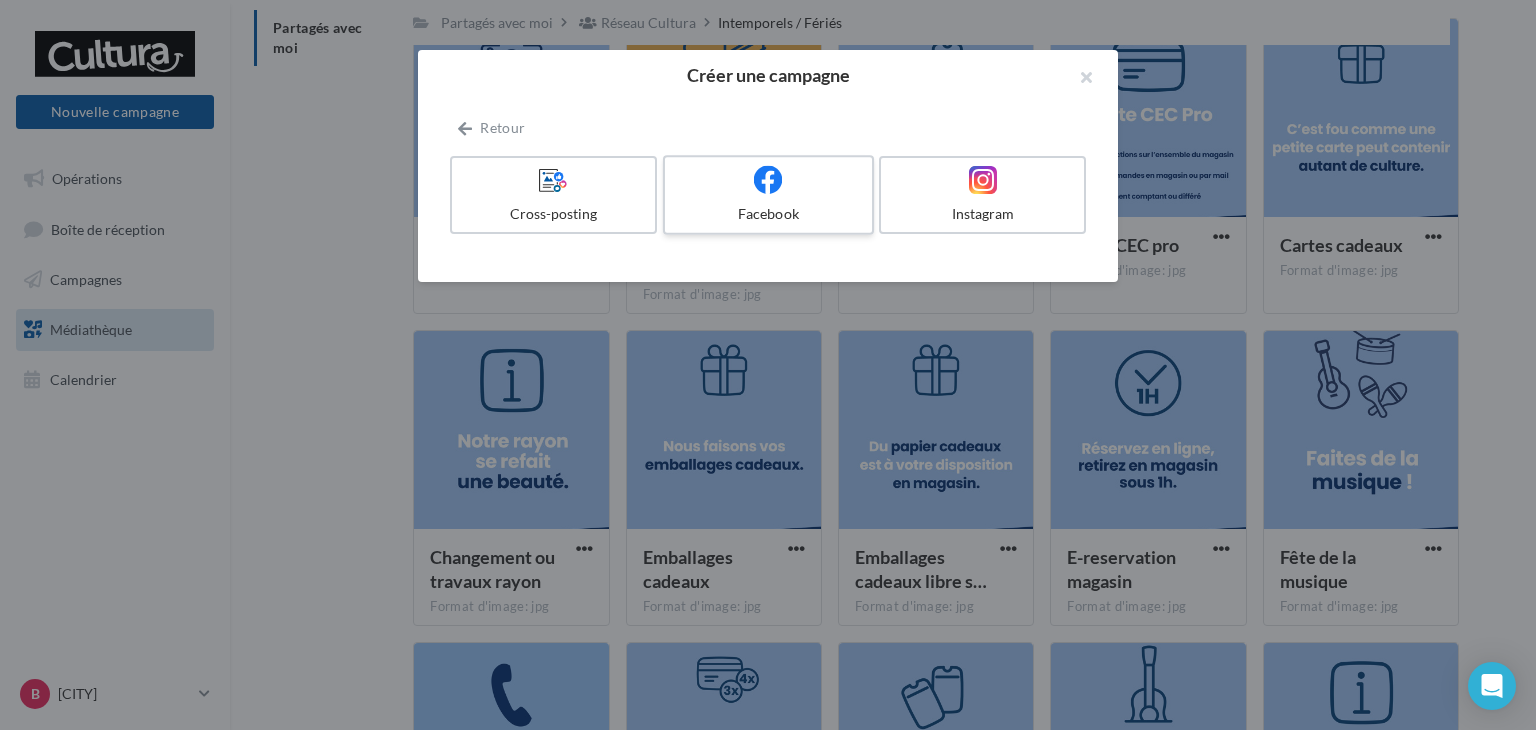 click on "Facebook" at bounding box center (768, 195) 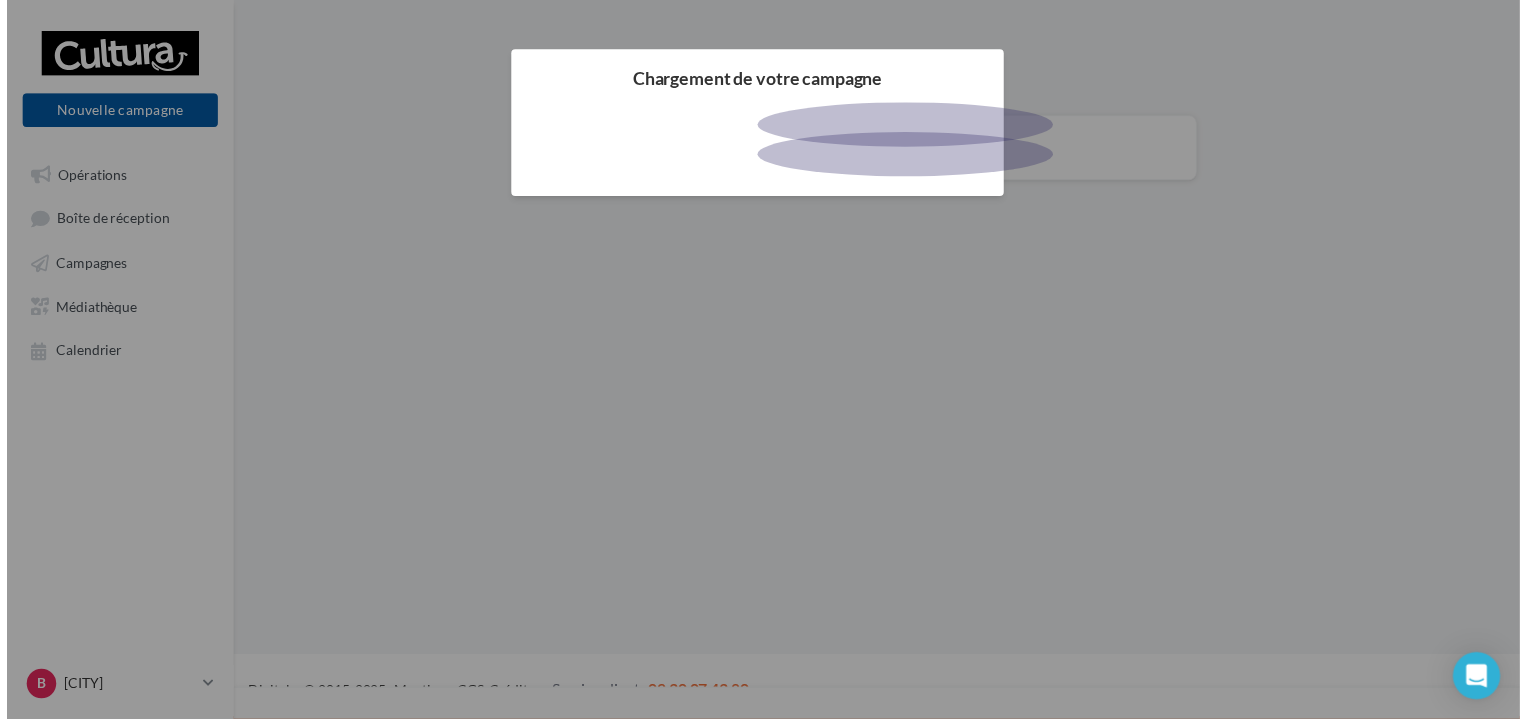 scroll, scrollTop: 0, scrollLeft: 0, axis: both 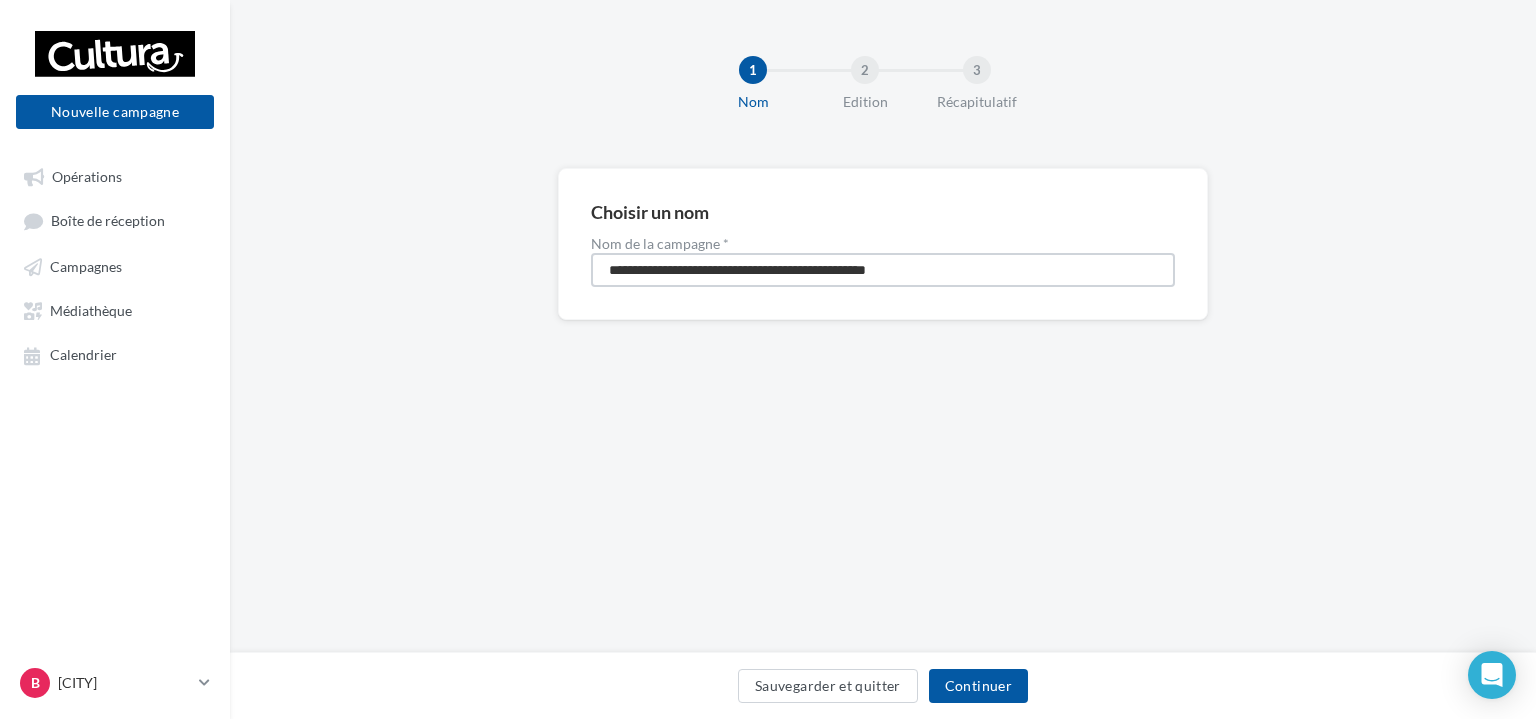 drag, startPoint x: 957, startPoint y: 267, endPoint x: 597, endPoint y: 284, distance: 360.40115 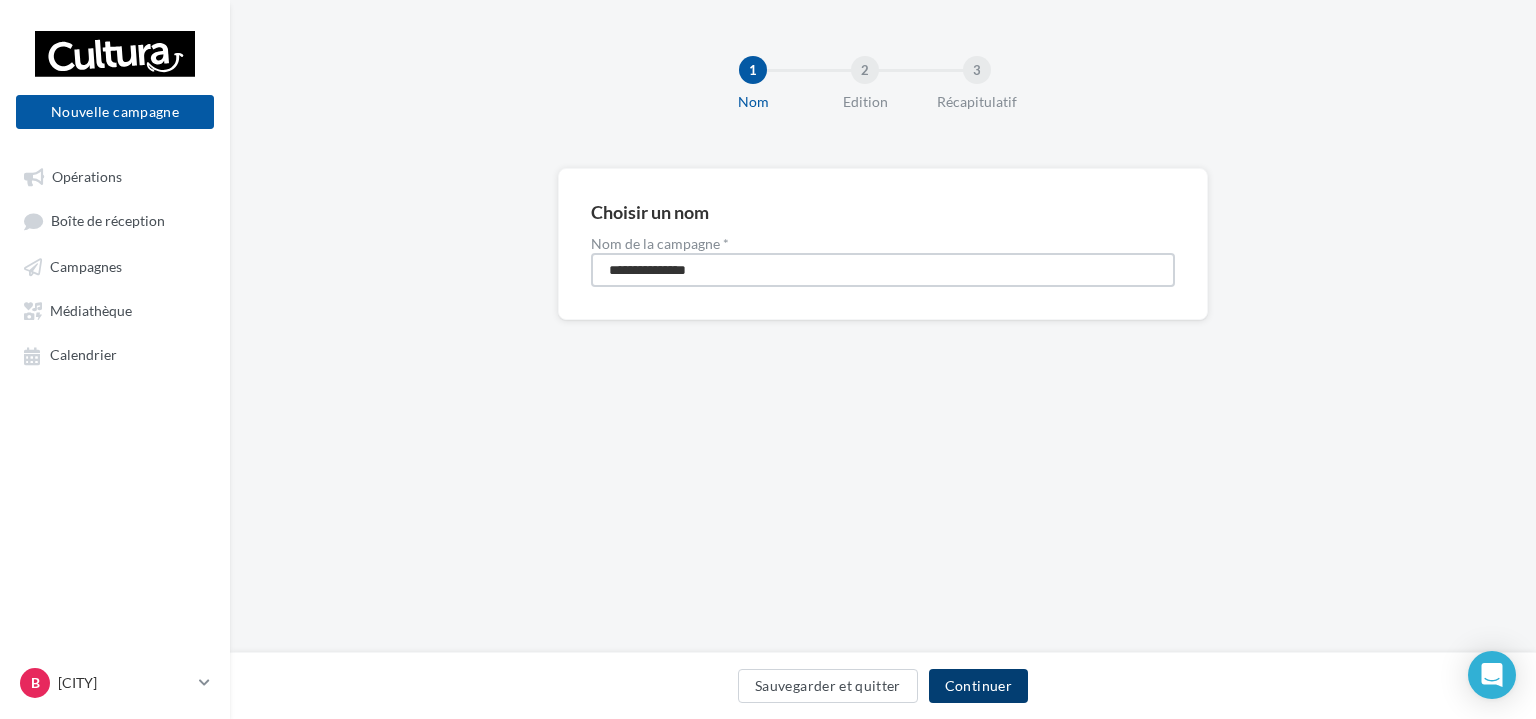 type on "**********" 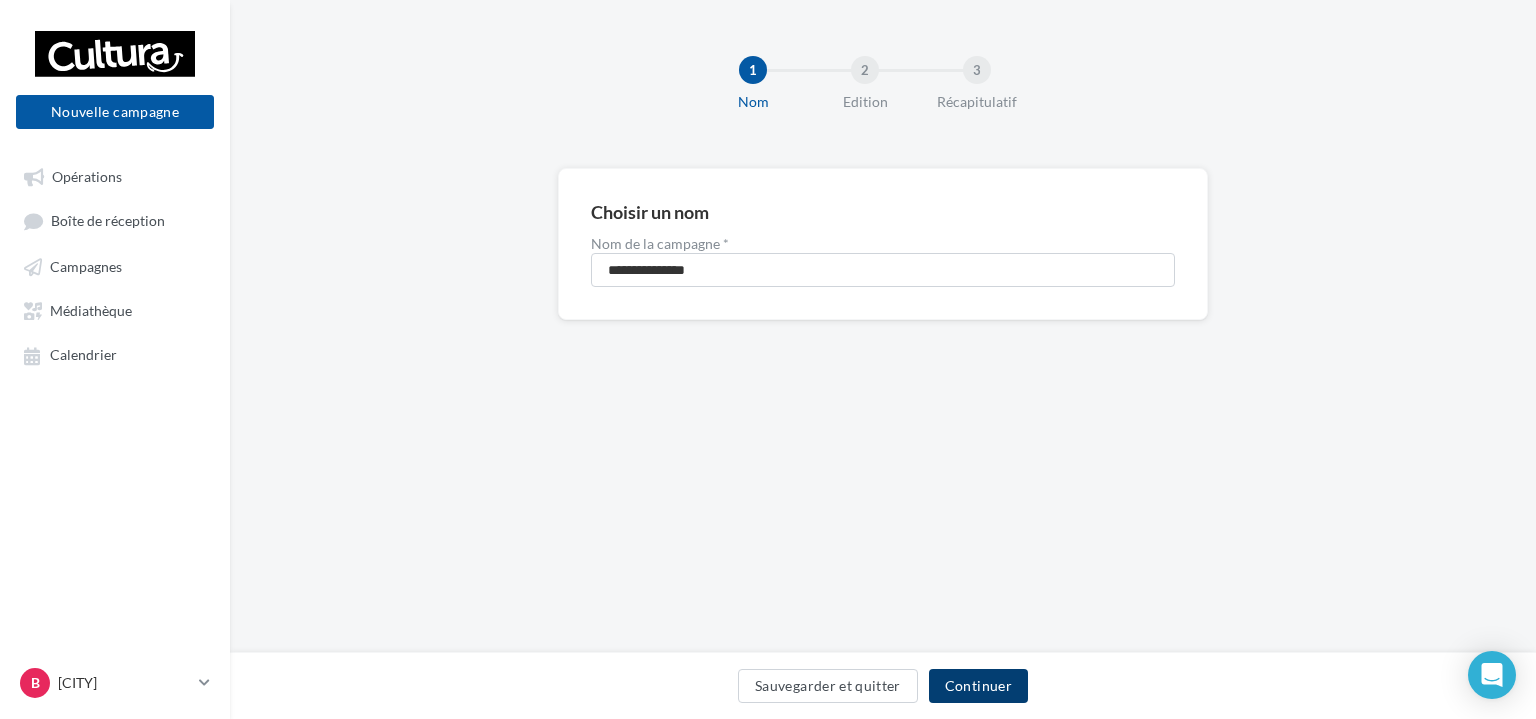 click on "Continuer" at bounding box center [978, 686] 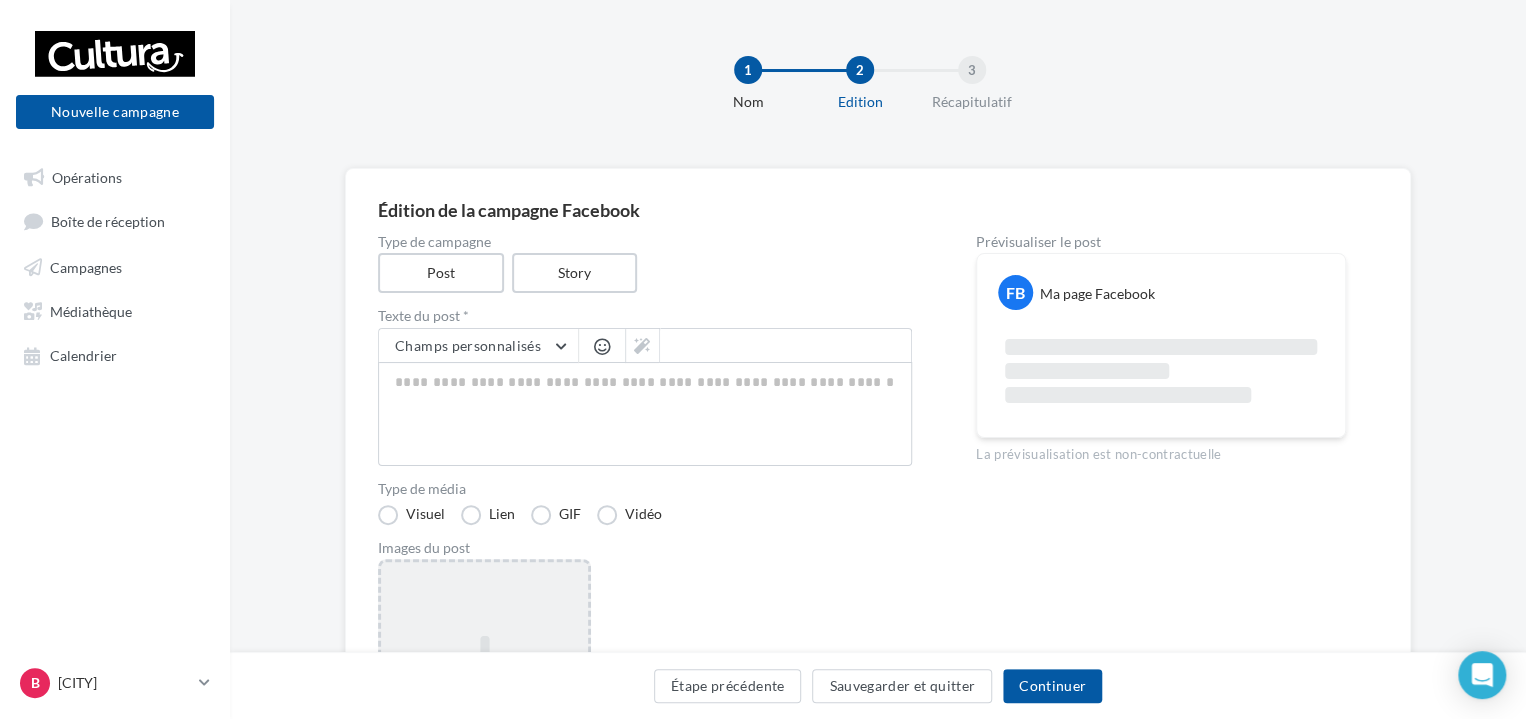 click on "Ajouter une image     Format: png, jpg" at bounding box center (484, 689) 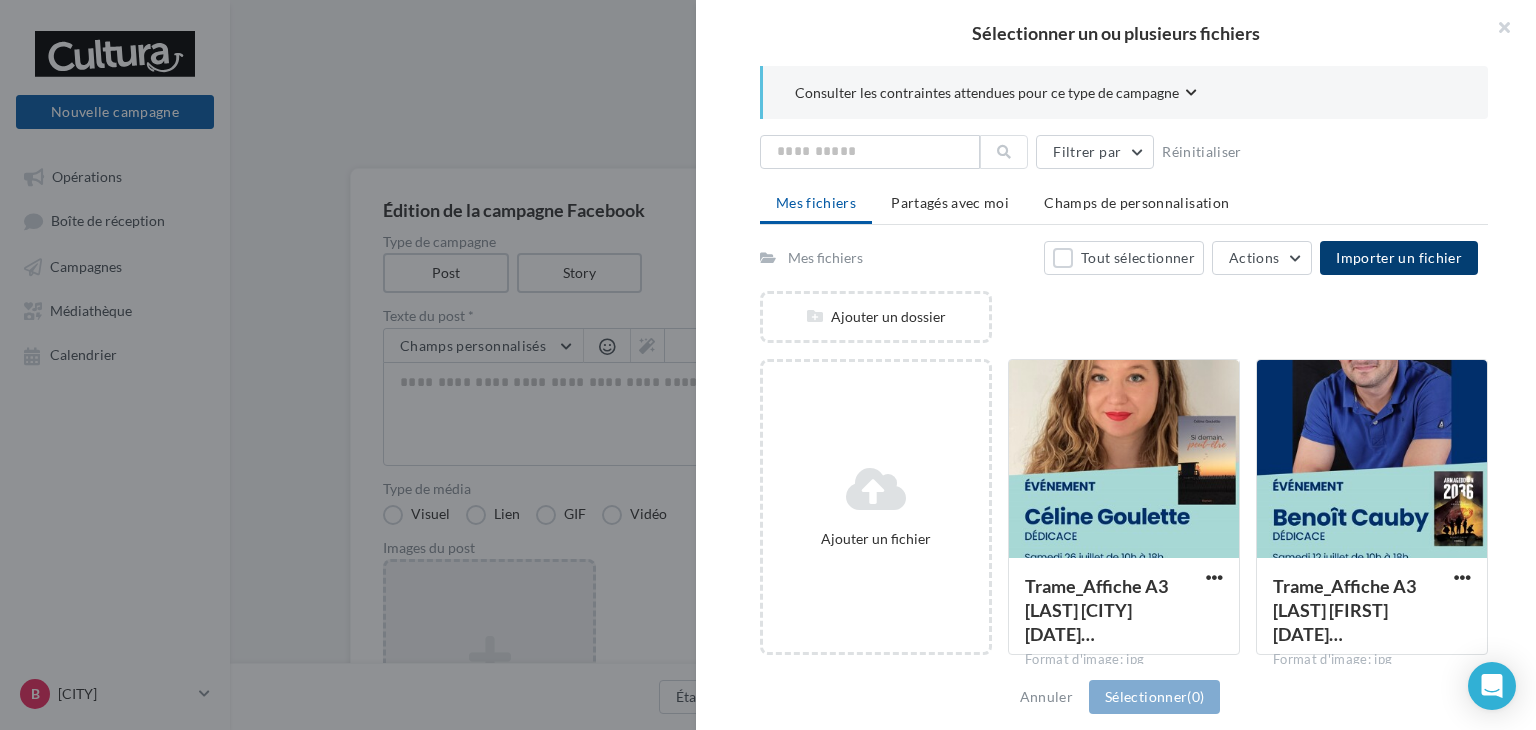 click on "Importer un fichier" at bounding box center (1399, 257) 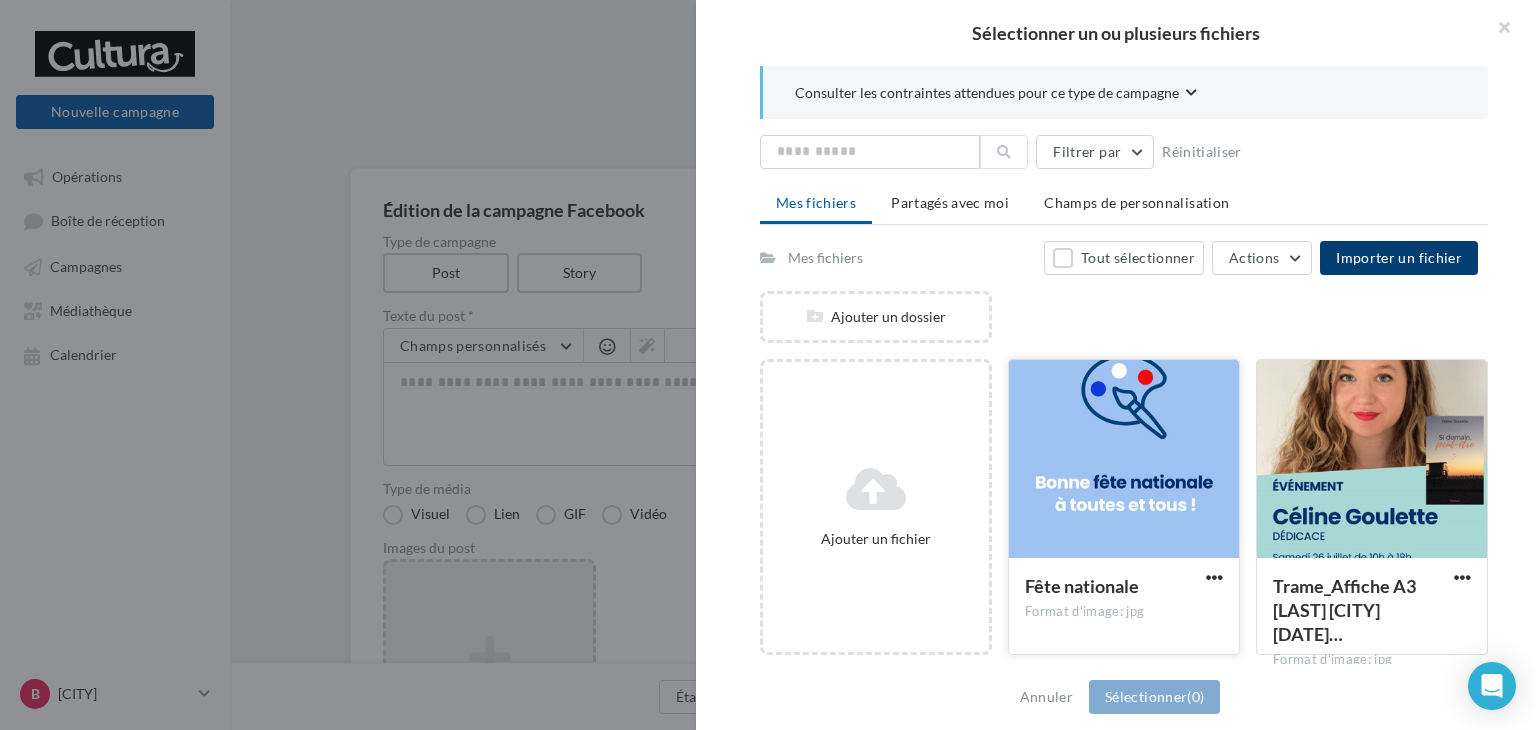 click on "Fête nationale  Format d'image: jpg" at bounding box center (1124, 605) 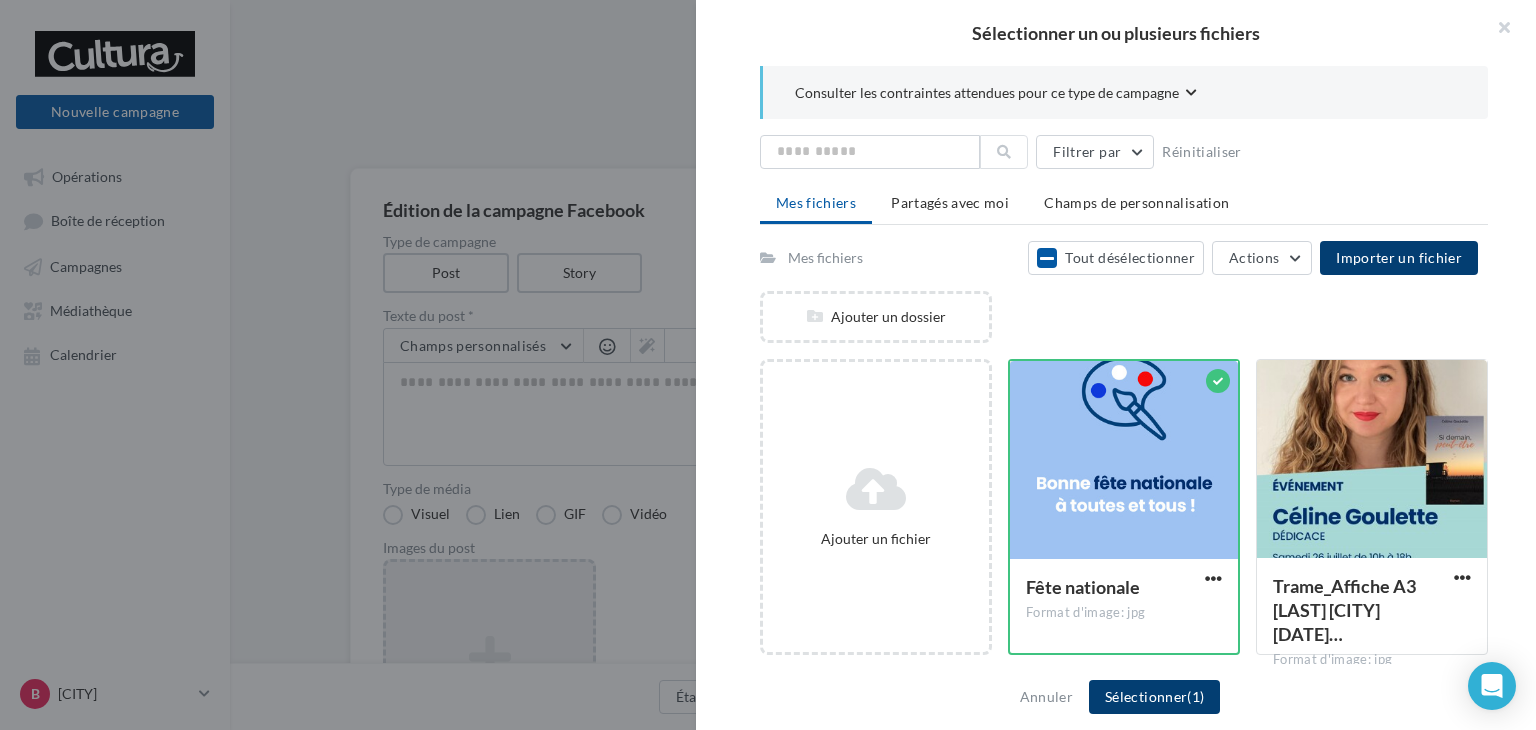 click on "Sélectionner   (1)" at bounding box center (1154, 697) 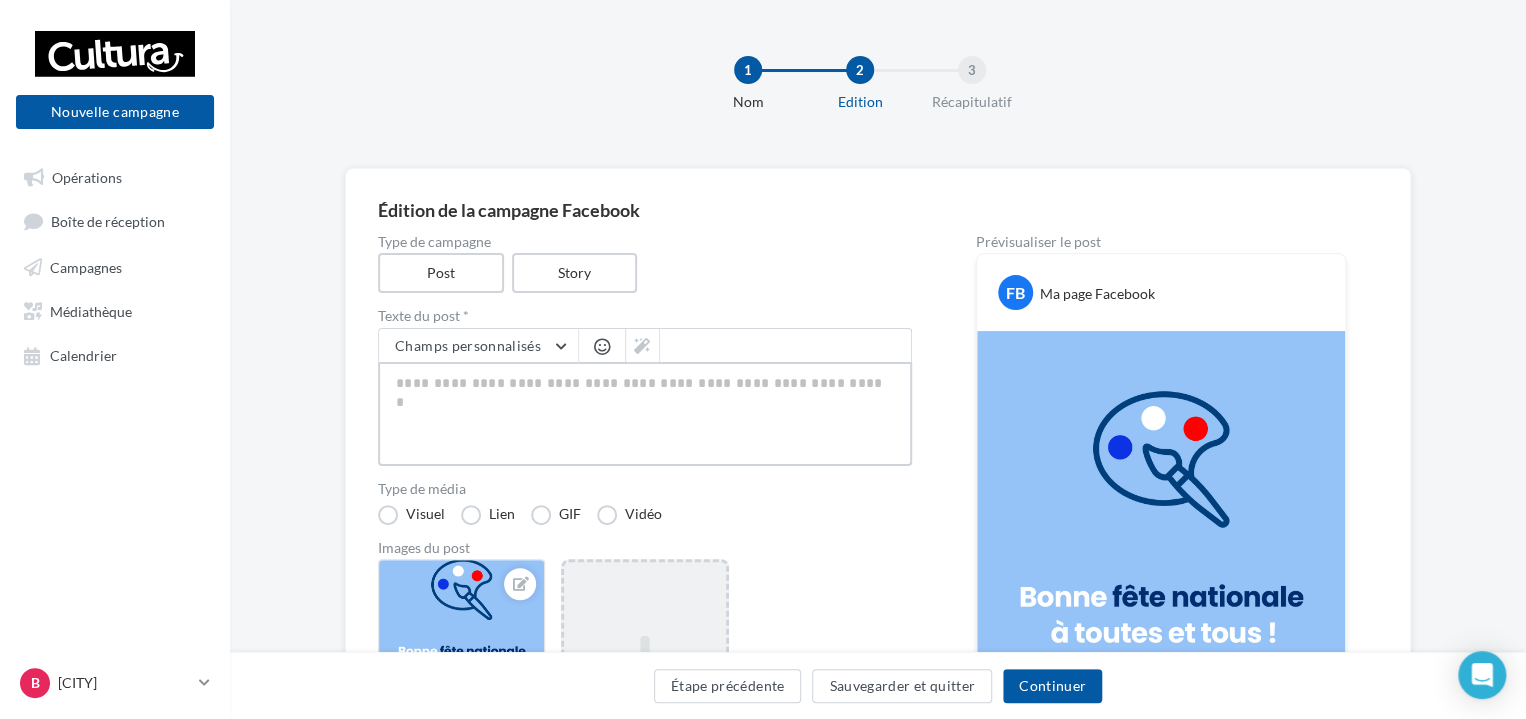 click at bounding box center [645, 414] 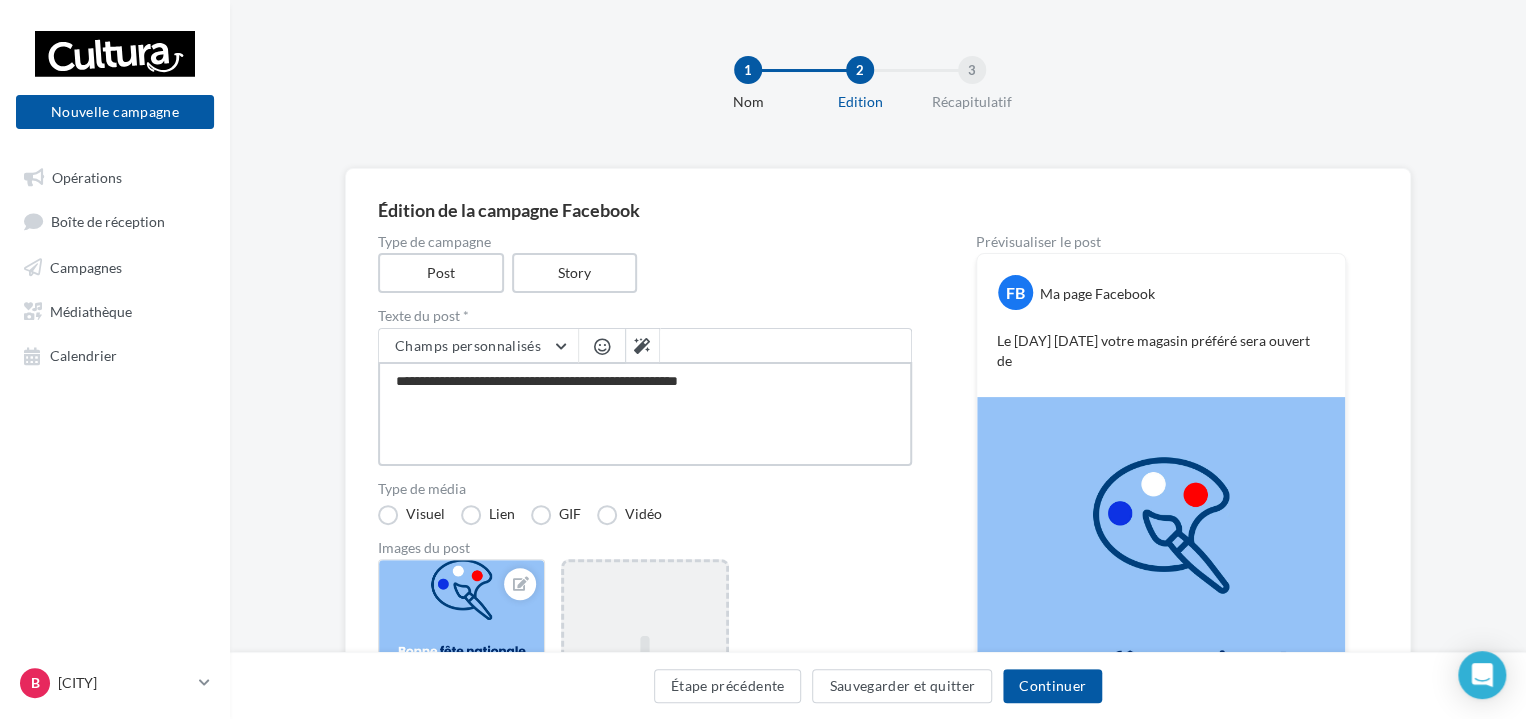 click on "**********" at bounding box center (645, 414) 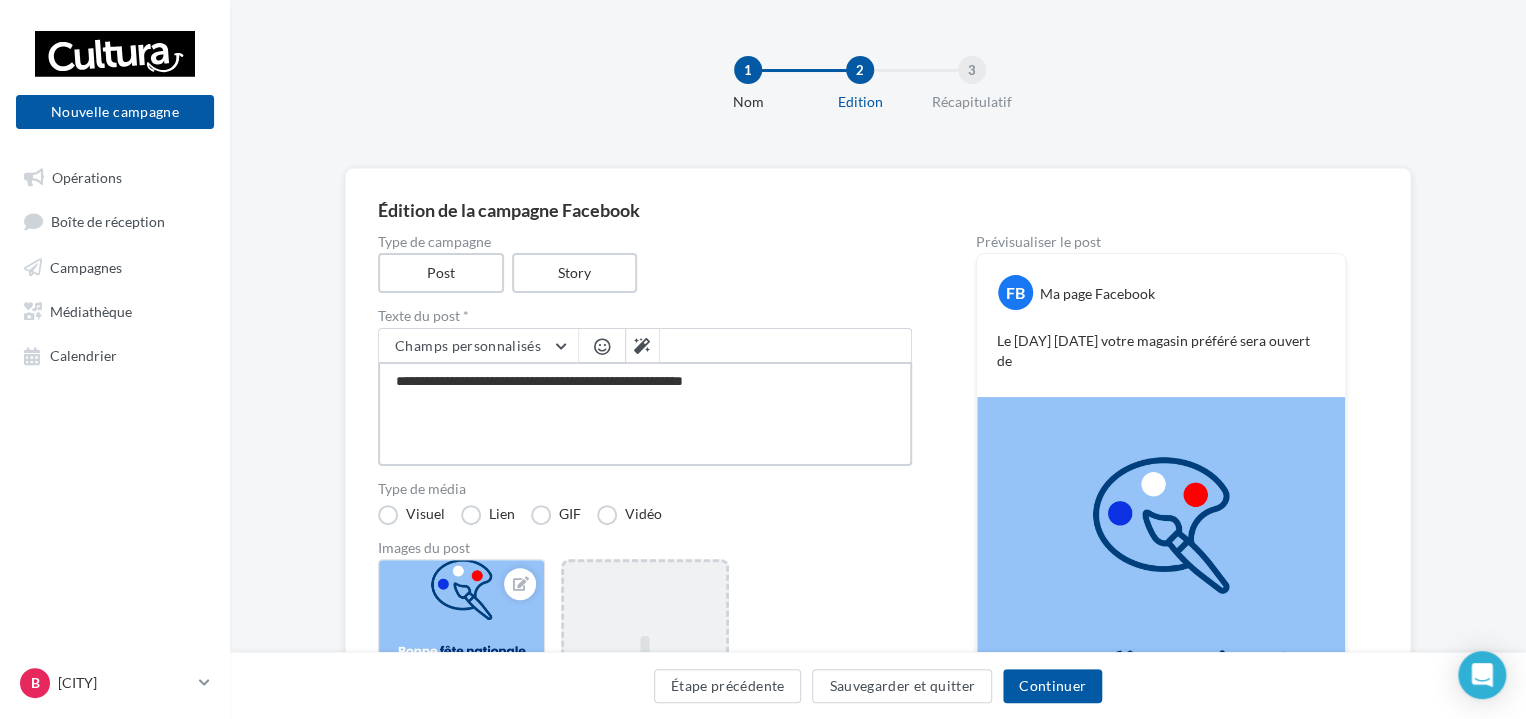 click on "**********" at bounding box center (645, 414) 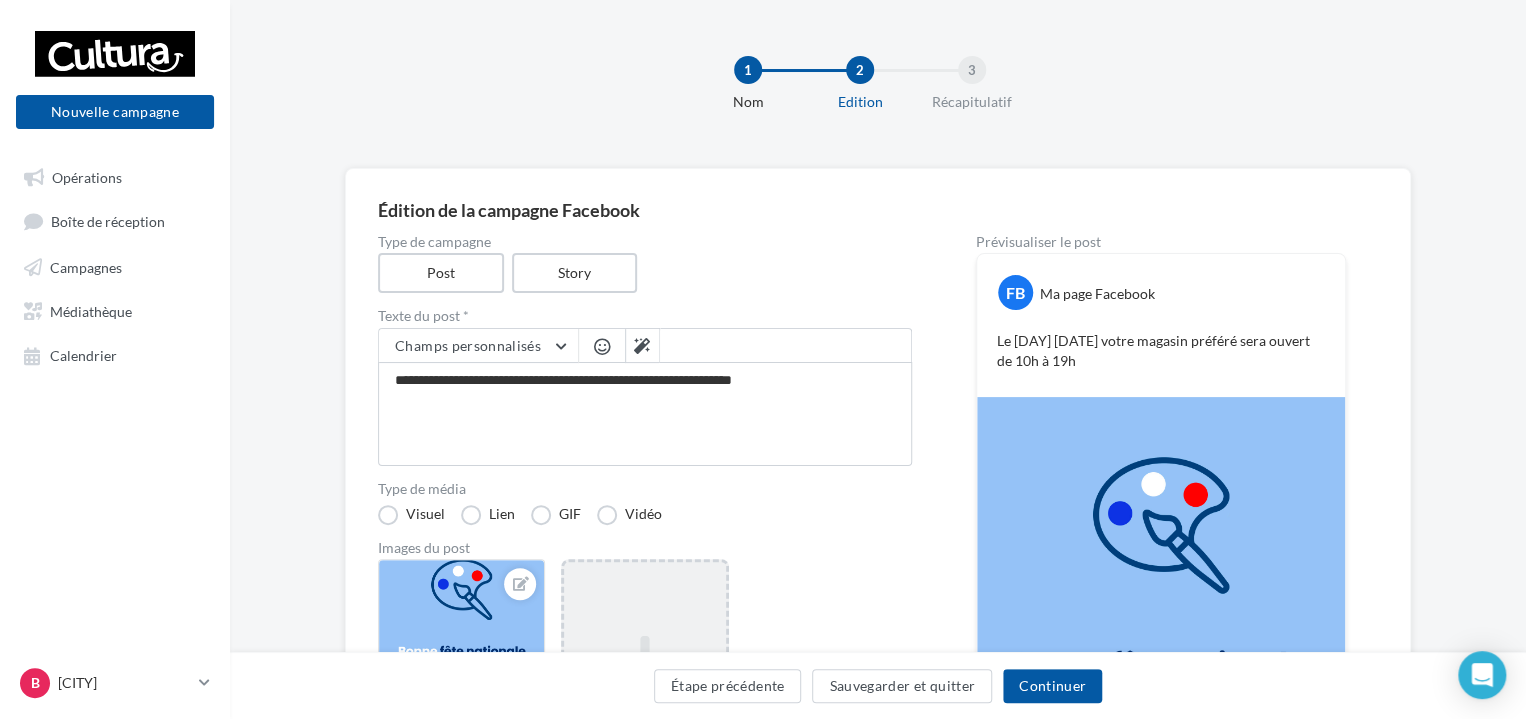 click on "Le lundi 14 juillet votre magasin préféré sera ouvert de 10h à 19h" at bounding box center (1161, 351) 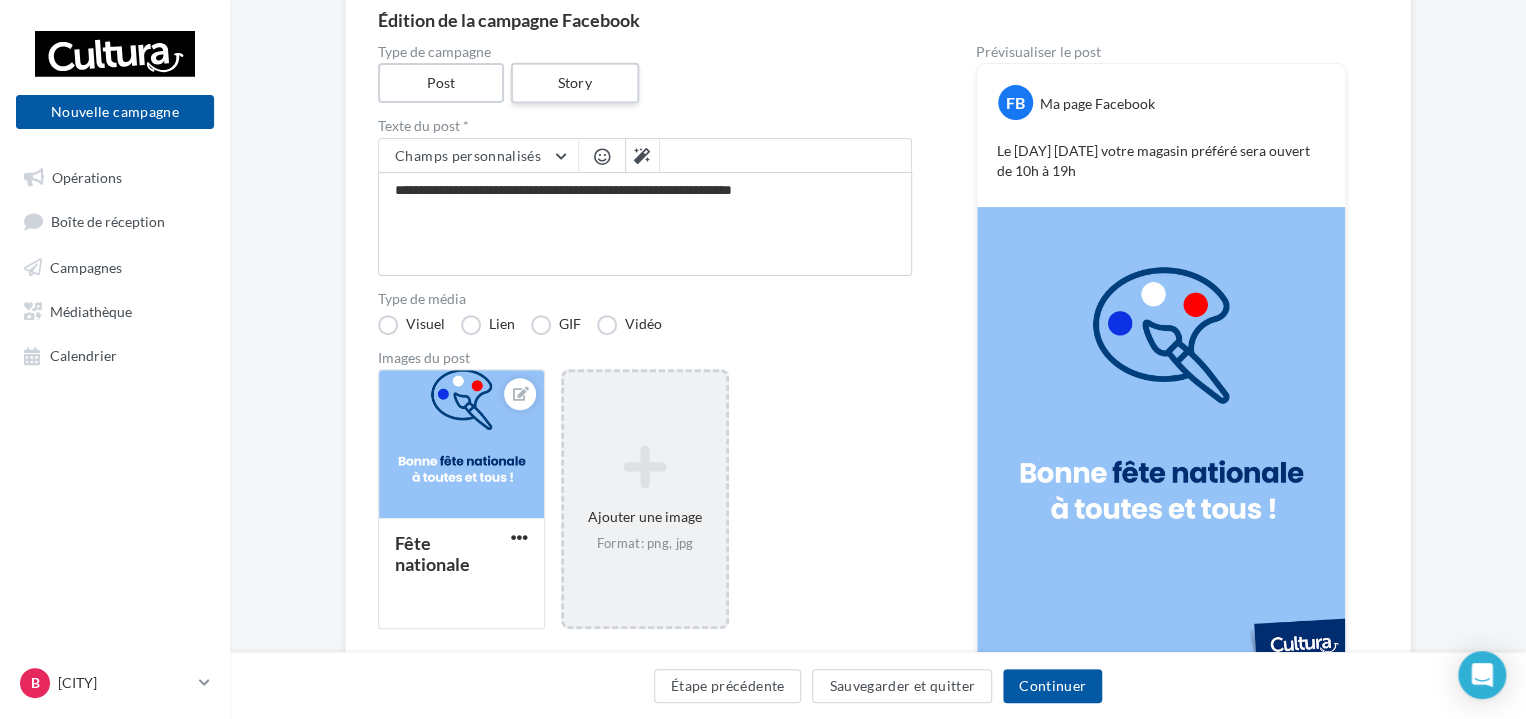 scroll, scrollTop: 0, scrollLeft: 0, axis: both 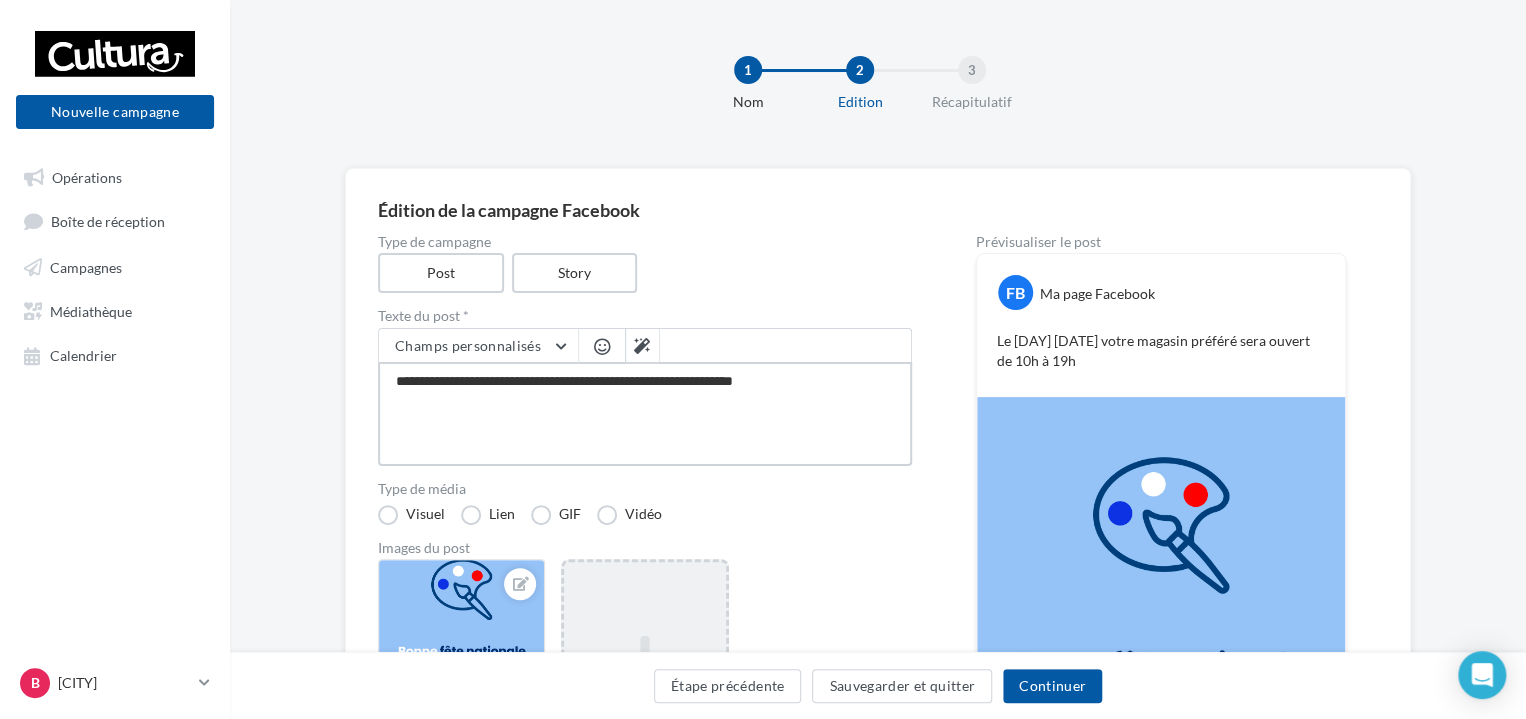 click on "**********" at bounding box center [645, 414] 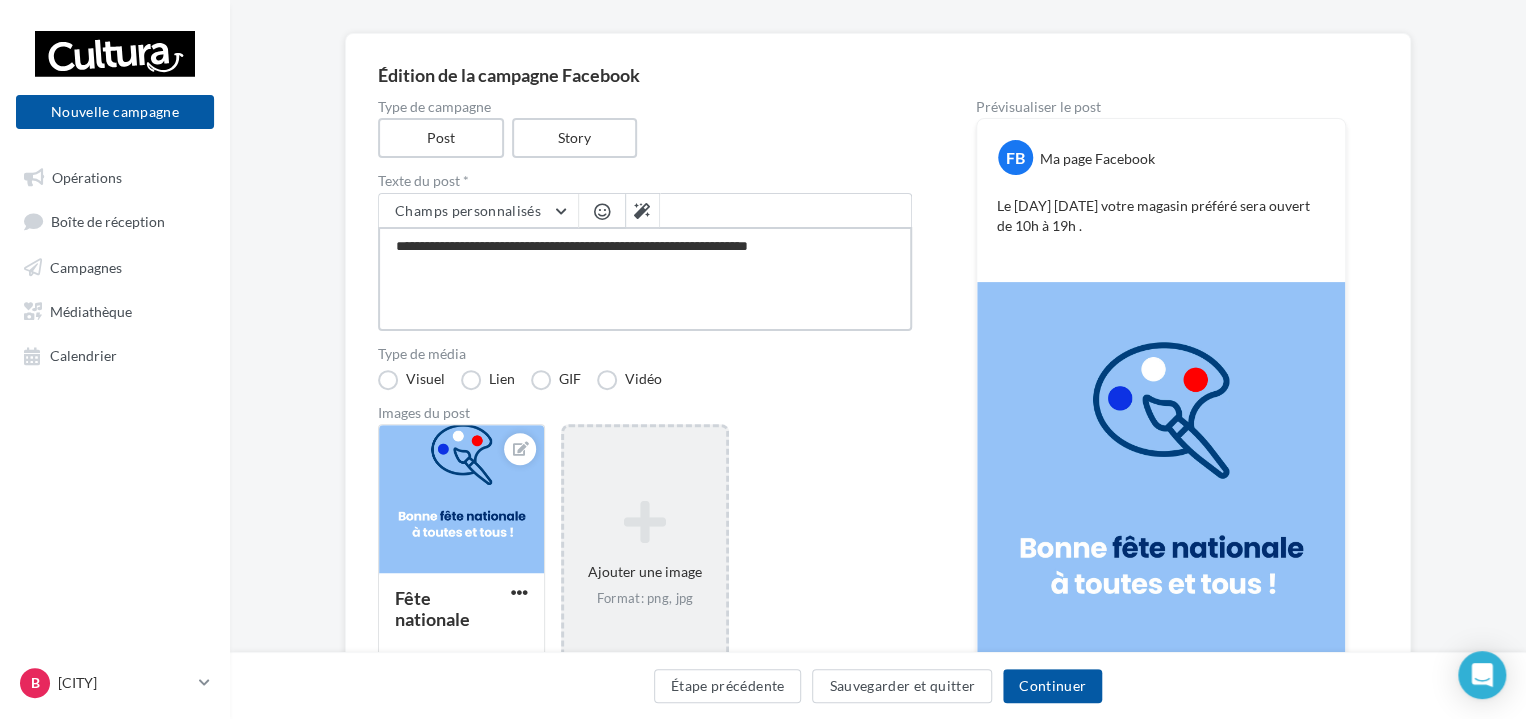 scroll, scrollTop: 100, scrollLeft: 0, axis: vertical 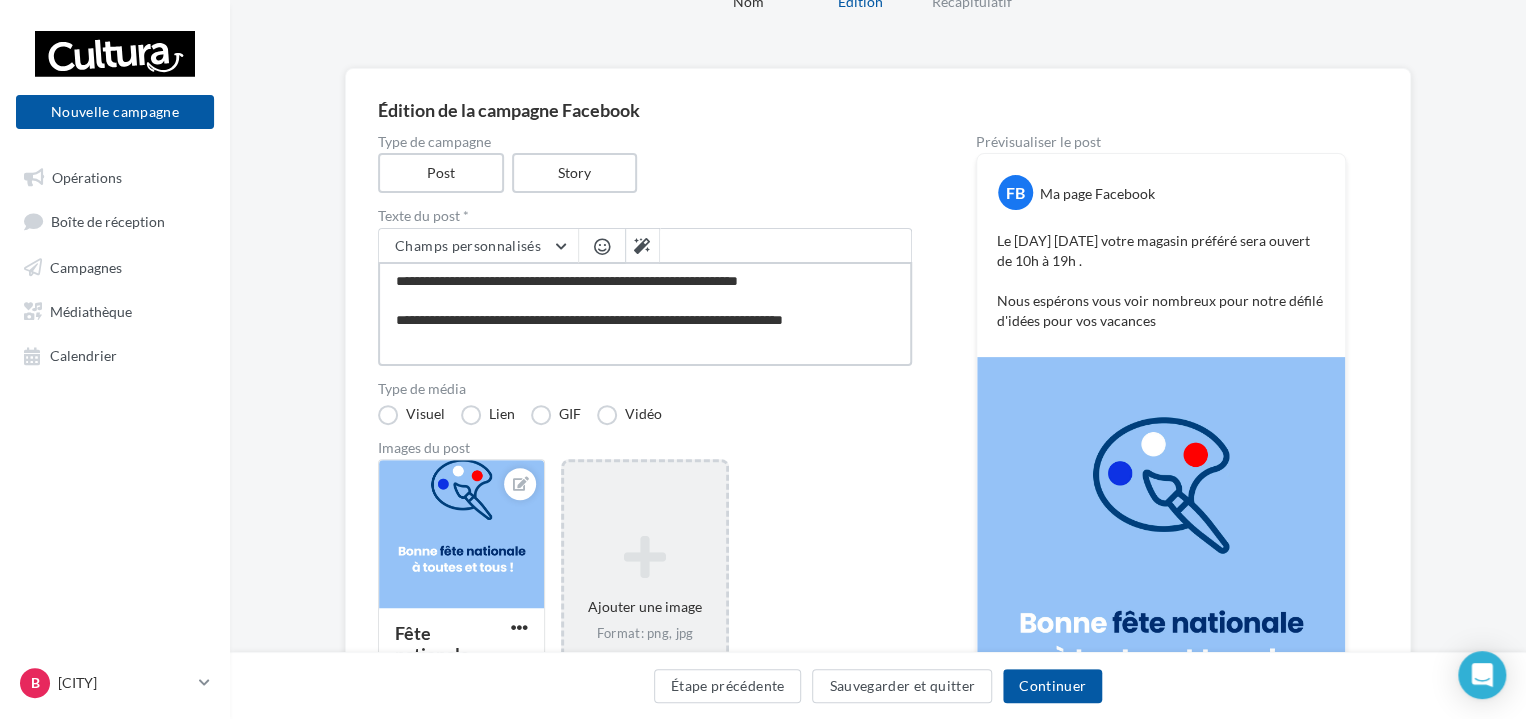 click on "**********" at bounding box center [645, 314] 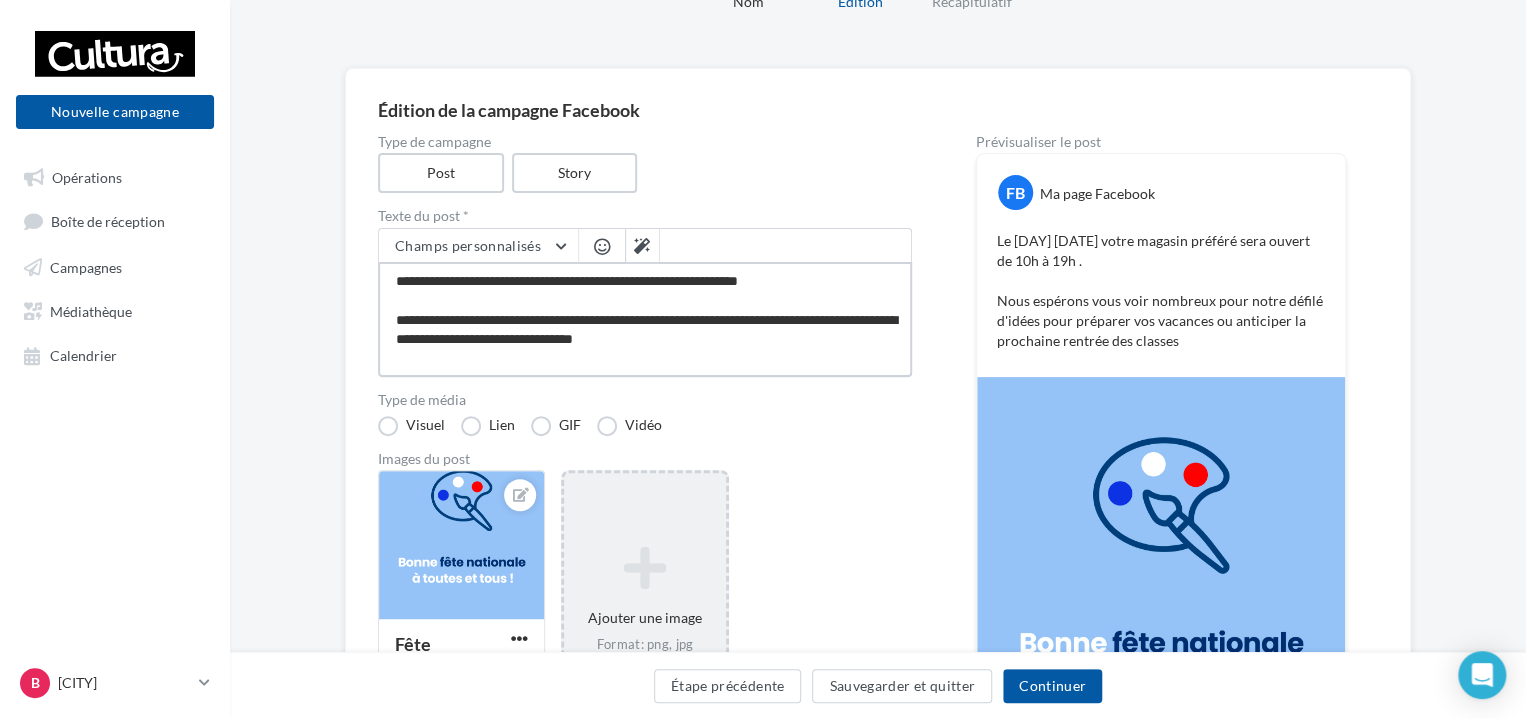 scroll, scrollTop: 10, scrollLeft: 0, axis: vertical 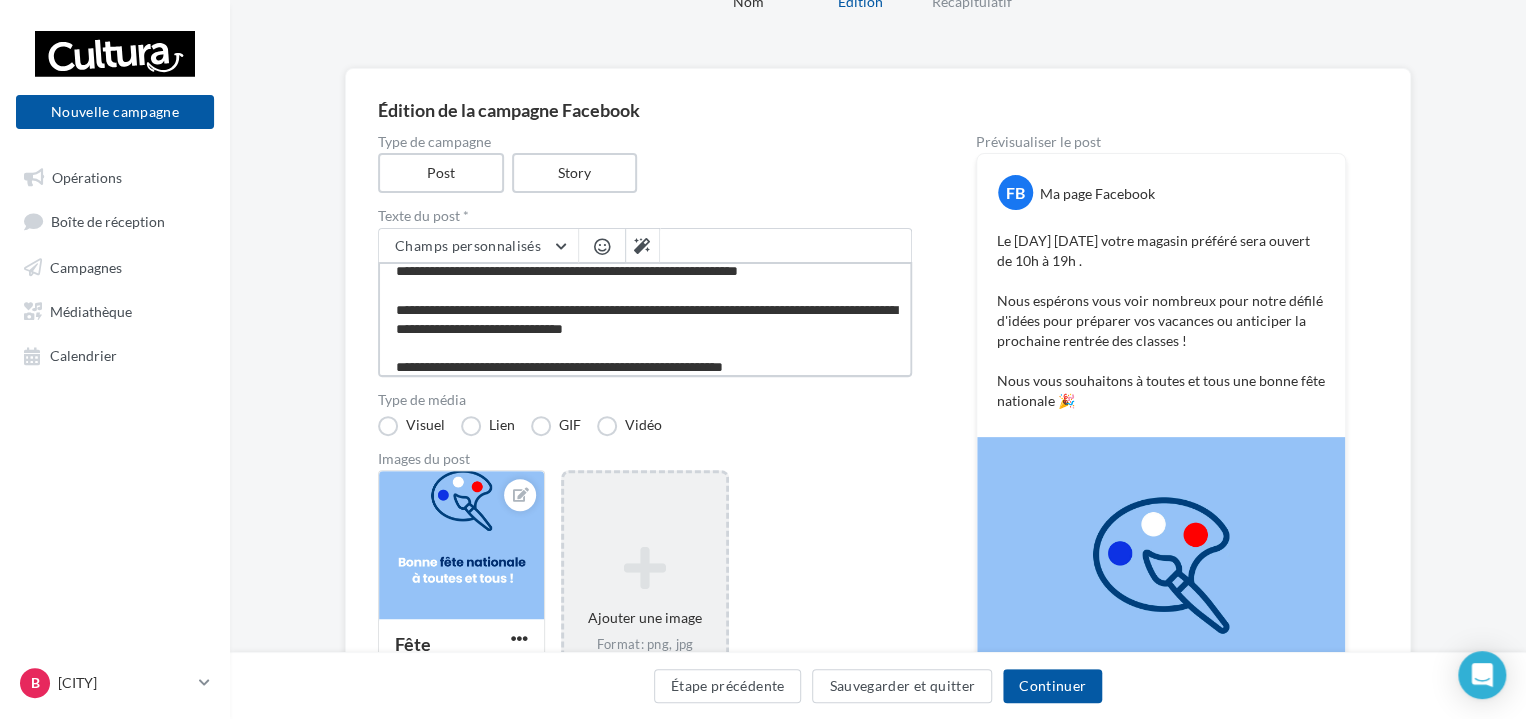click on "**********" at bounding box center [645, 319] 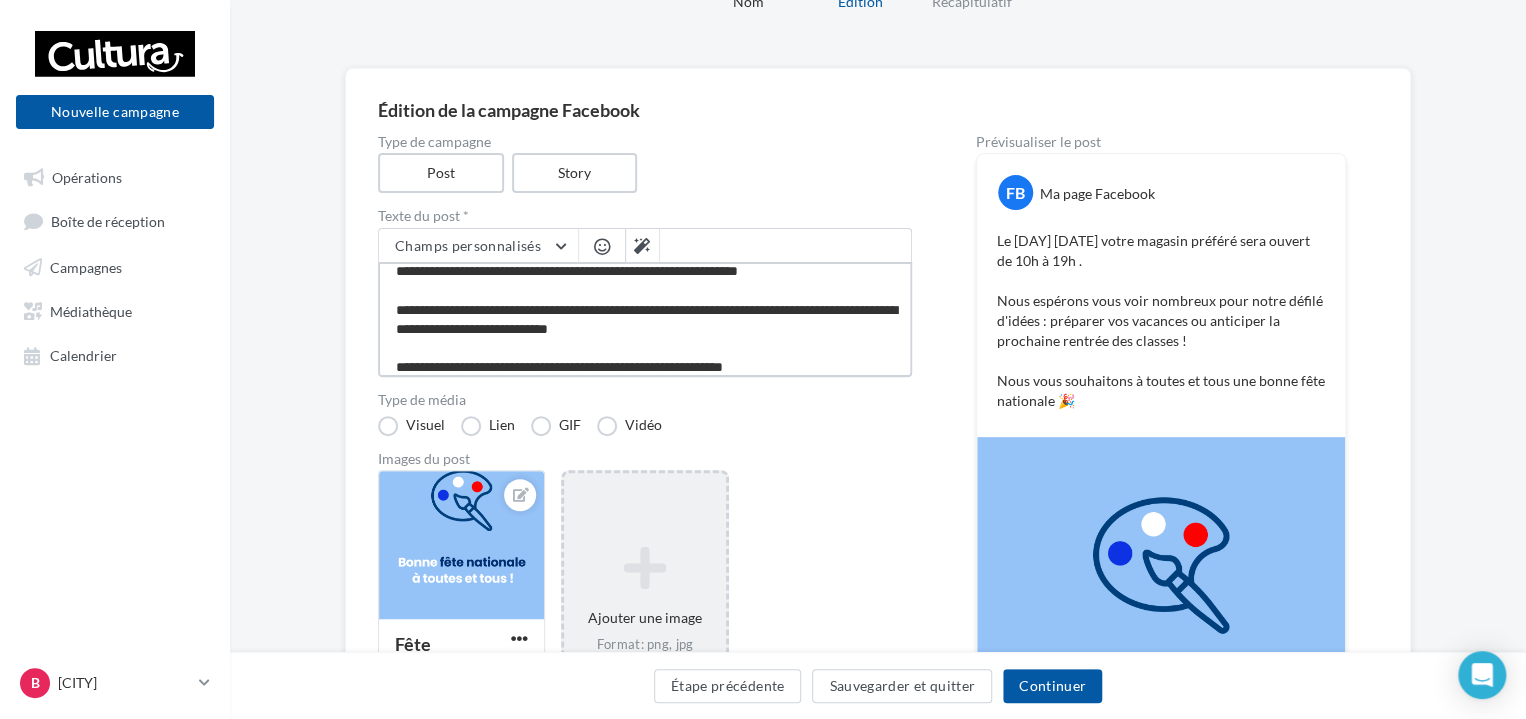 click on "**********" at bounding box center (645, 319) 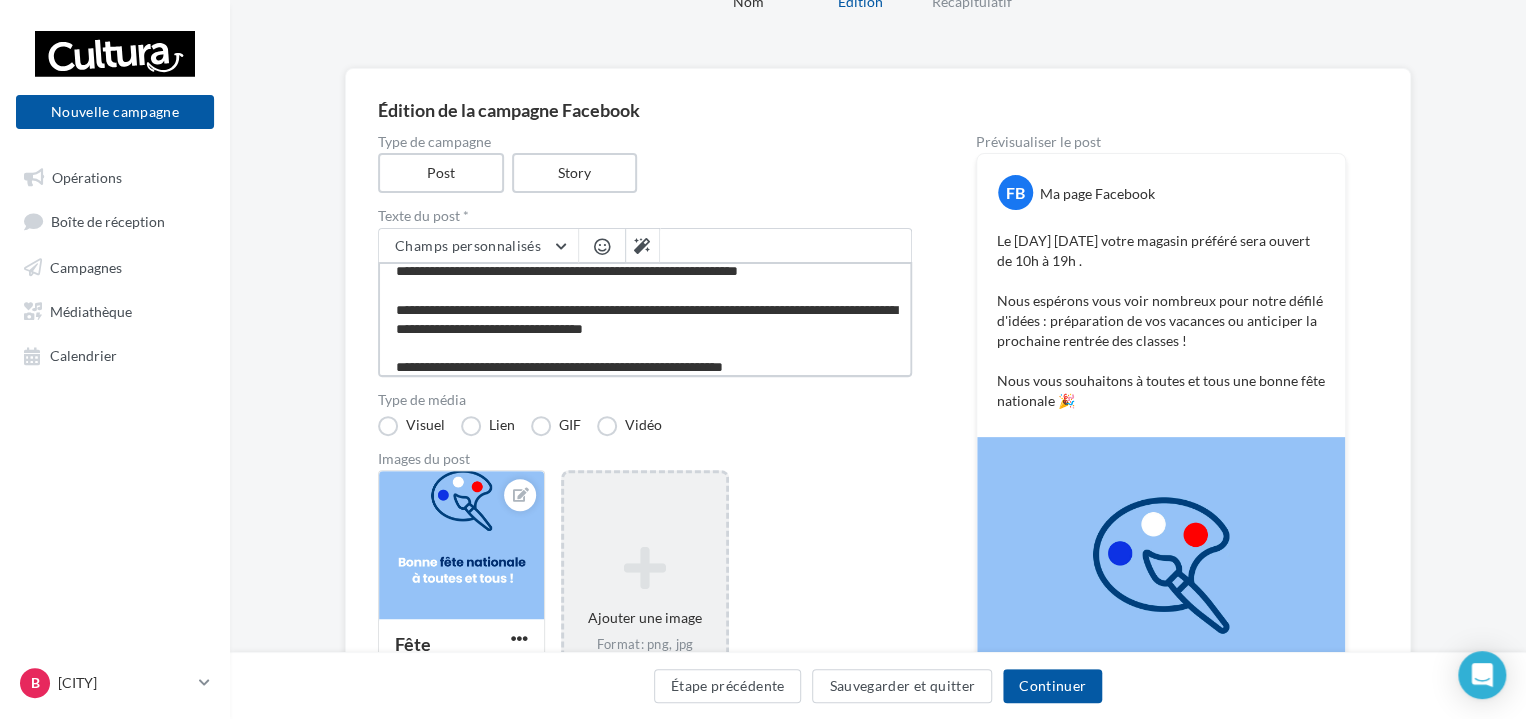 click on "**********" at bounding box center (645, 319) 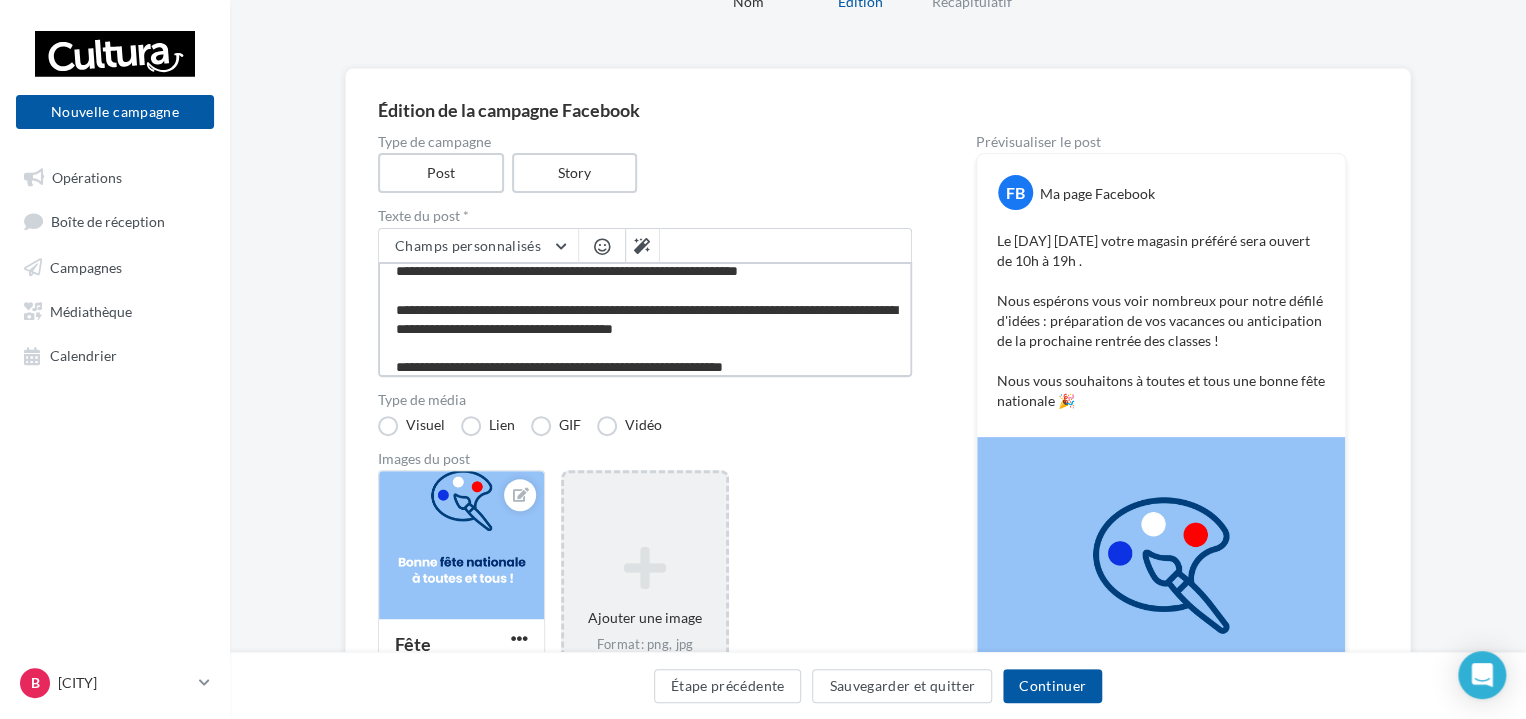 click on "**********" at bounding box center (645, 319) 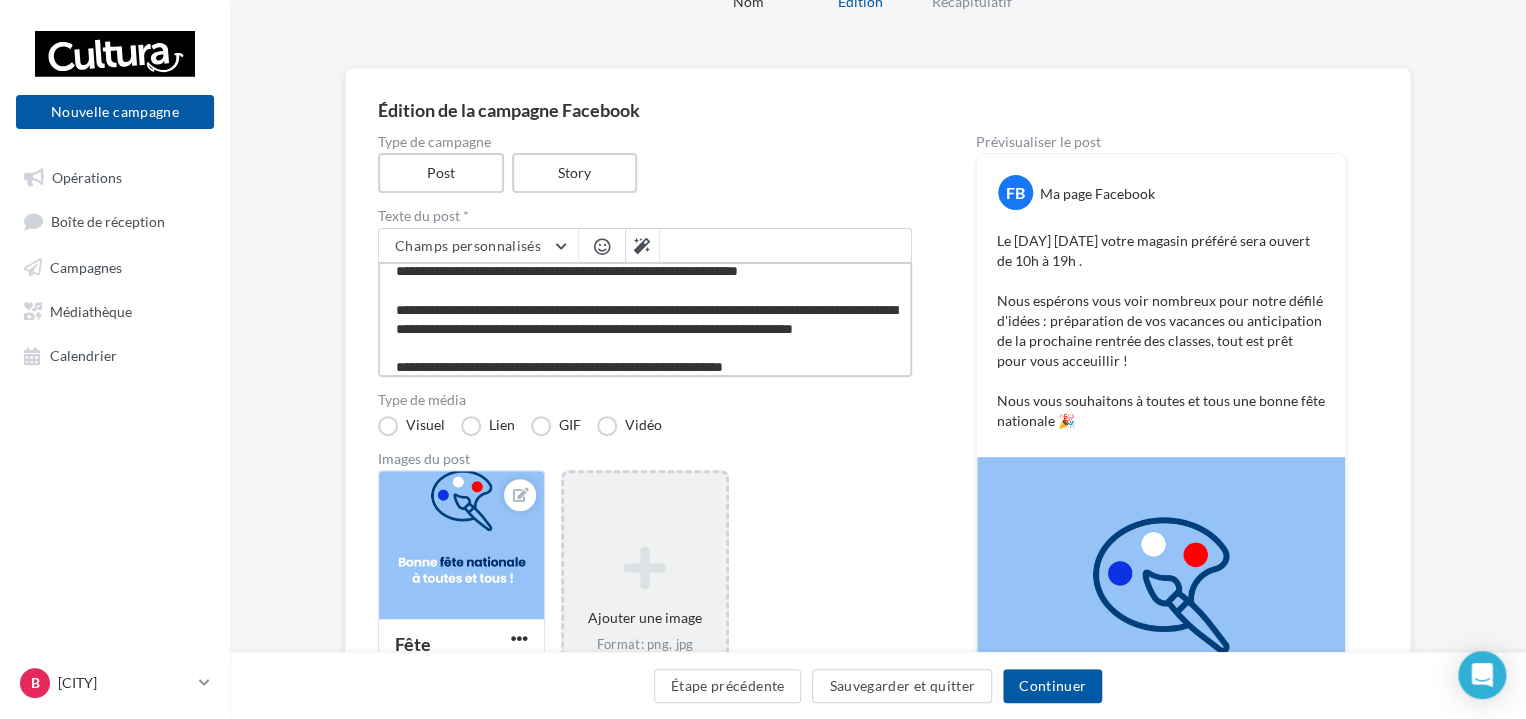 click on "**********" at bounding box center [645, 319] 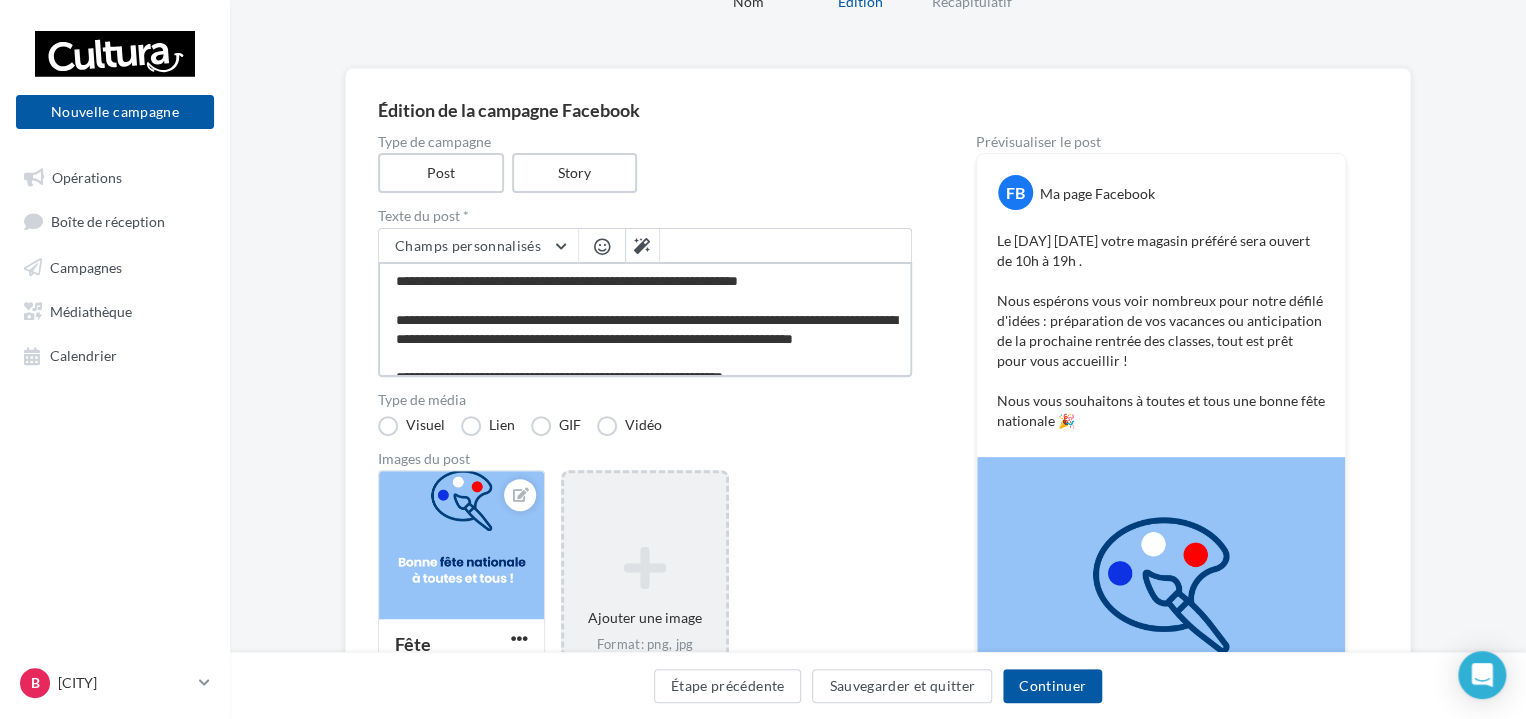 scroll, scrollTop: 38, scrollLeft: 0, axis: vertical 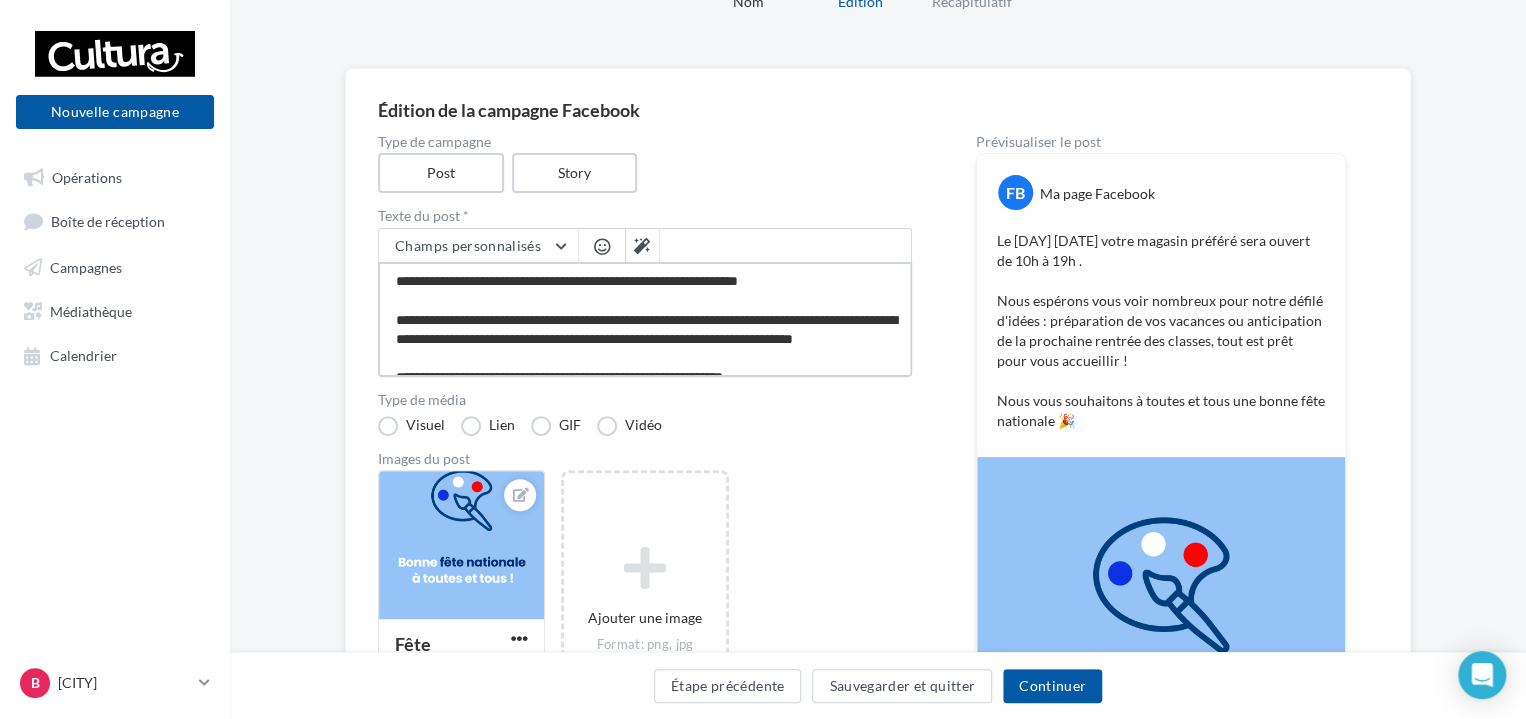 drag, startPoint x: 800, startPoint y: 355, endPoint x: 418, endPoint y: 285, distance: 388.36066 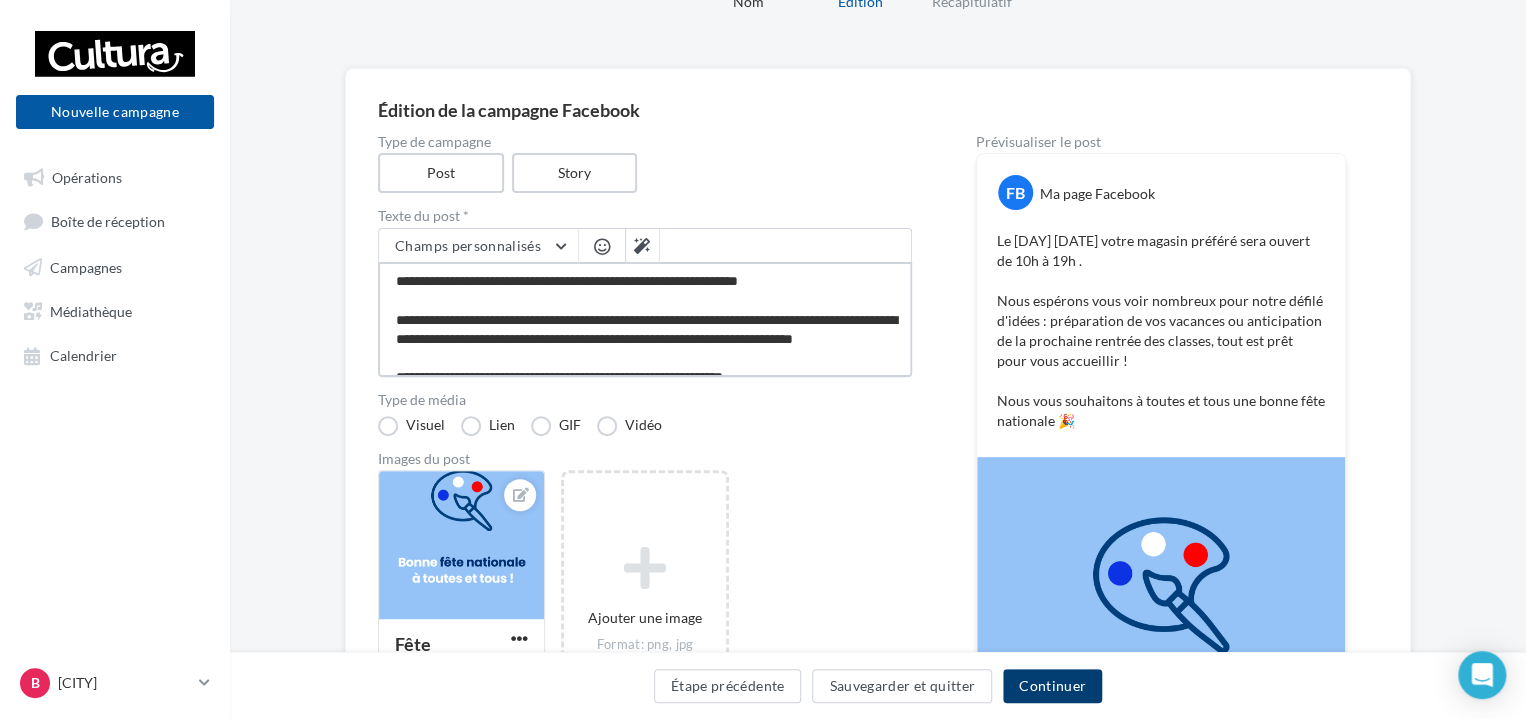 type on "**********" 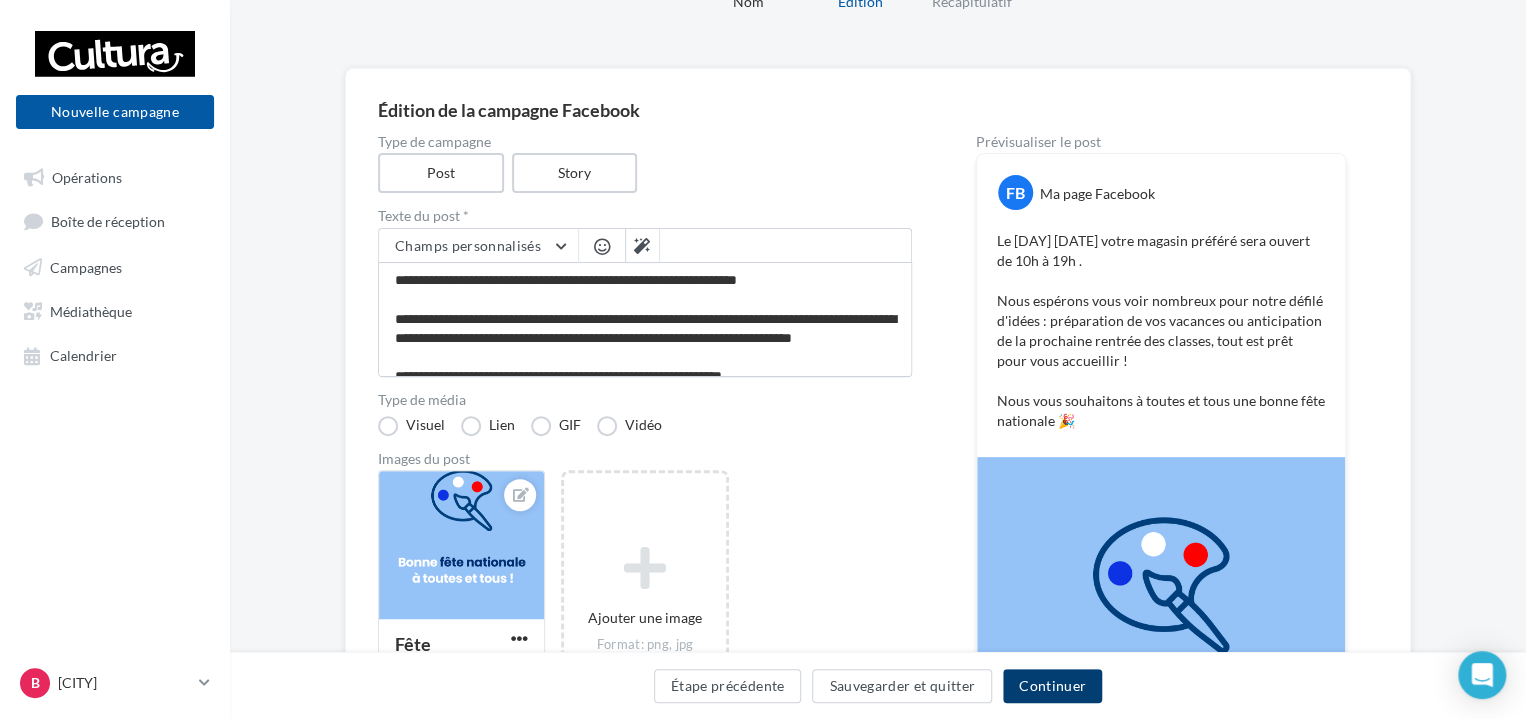 click on "Continuer" at bounding box center [1052, 686] 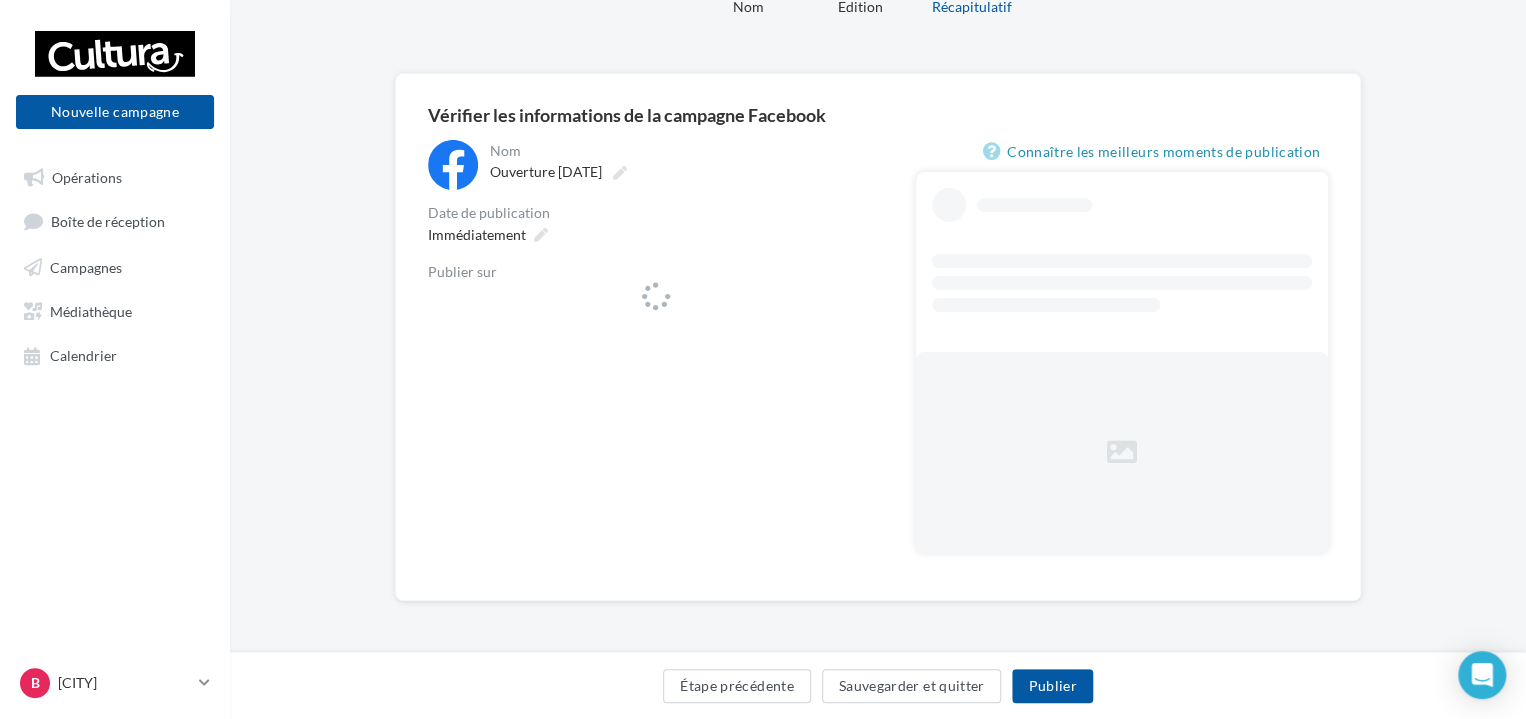scroll, scrollTop: 0, scrollLeft: 0, axis: both 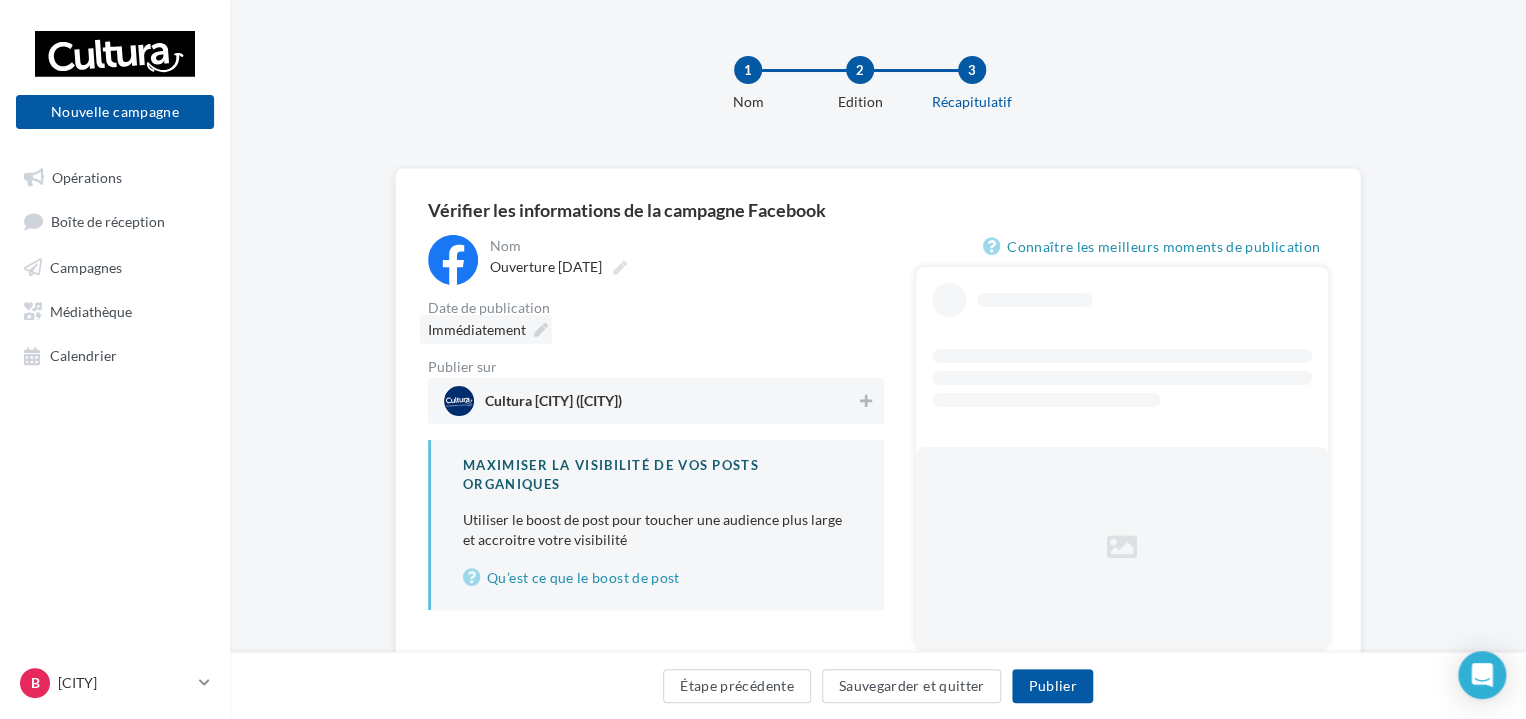 click on "Immédiatement" at bounding box center (477, 330) 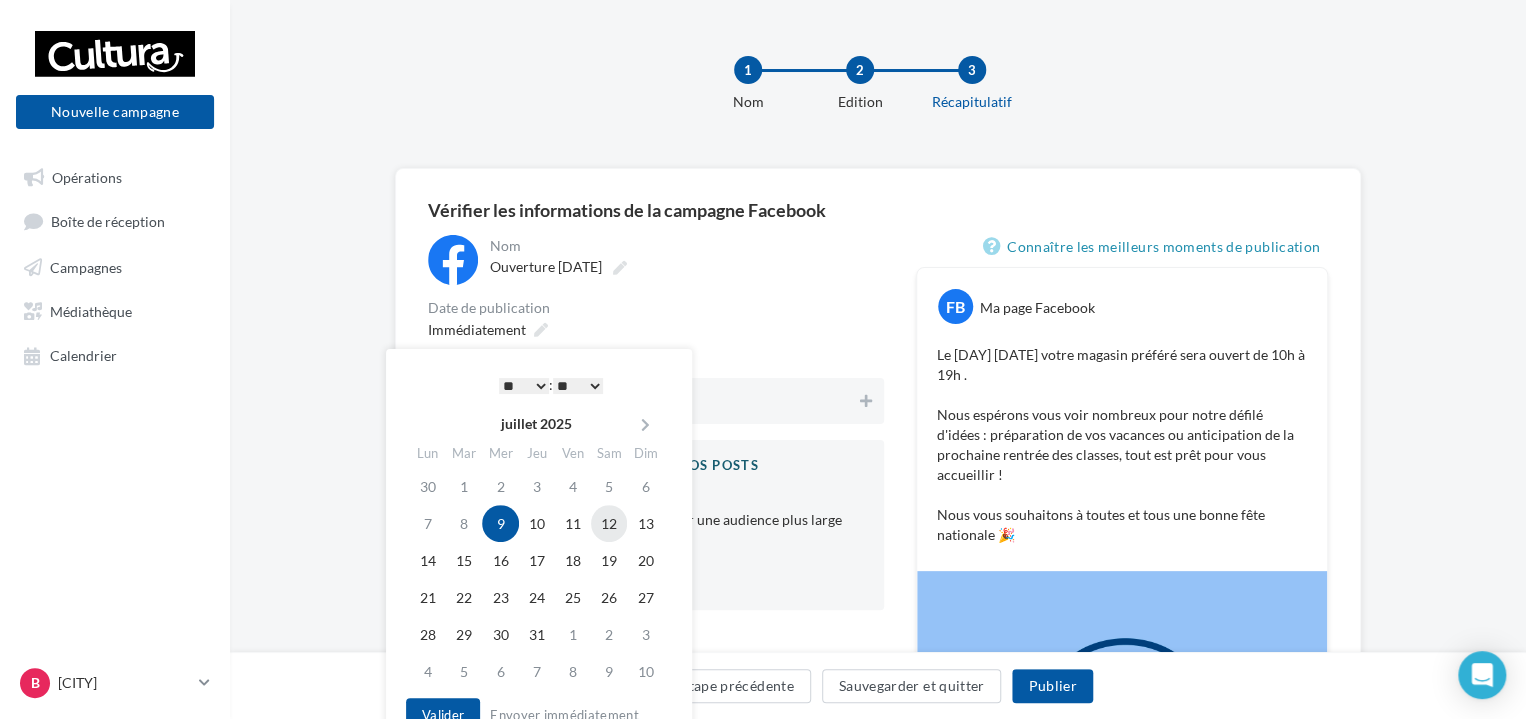 click on "12" at bounding box center (609, 523) 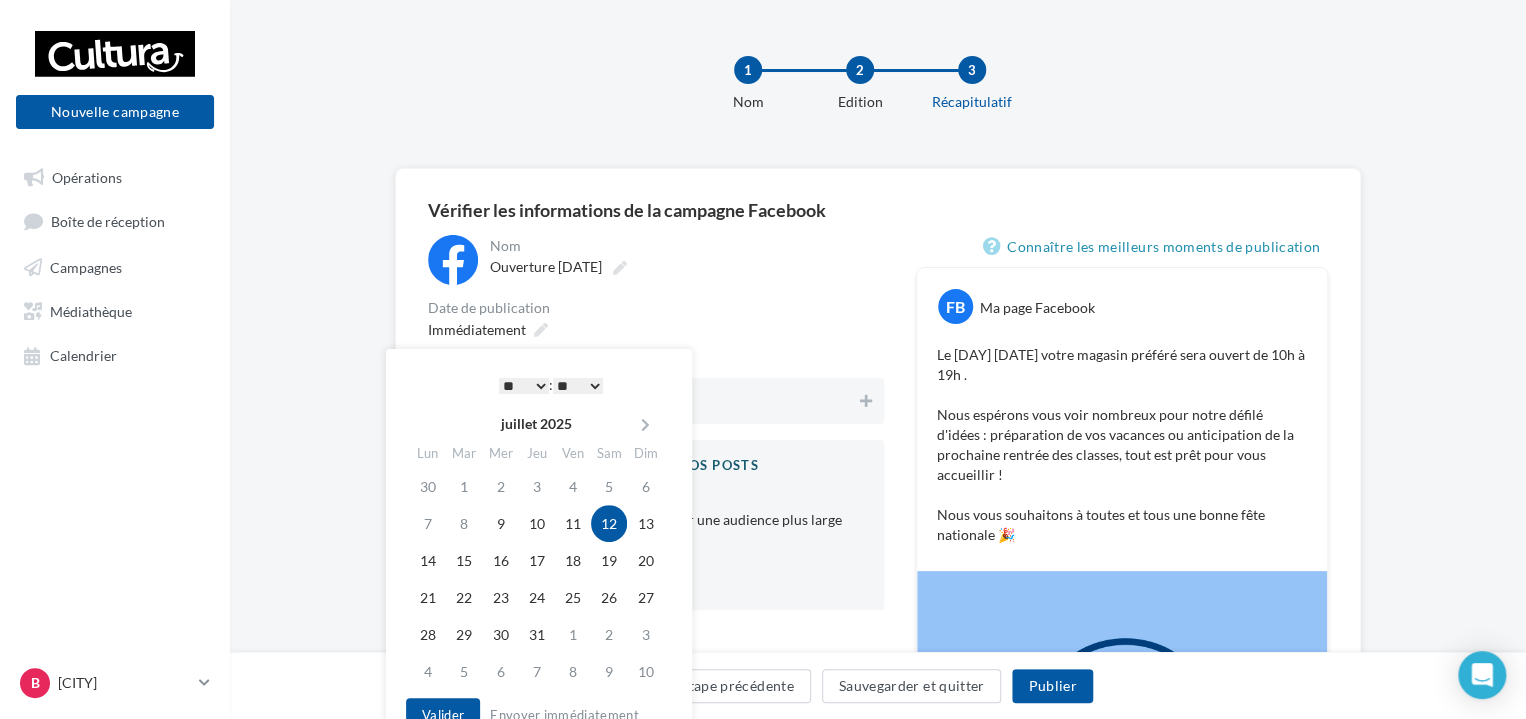 click on "* * * * * * * * * * ** ** ** ** ** ** ** ** ** ** ** ** ** **" at bounding box center (524, 386) 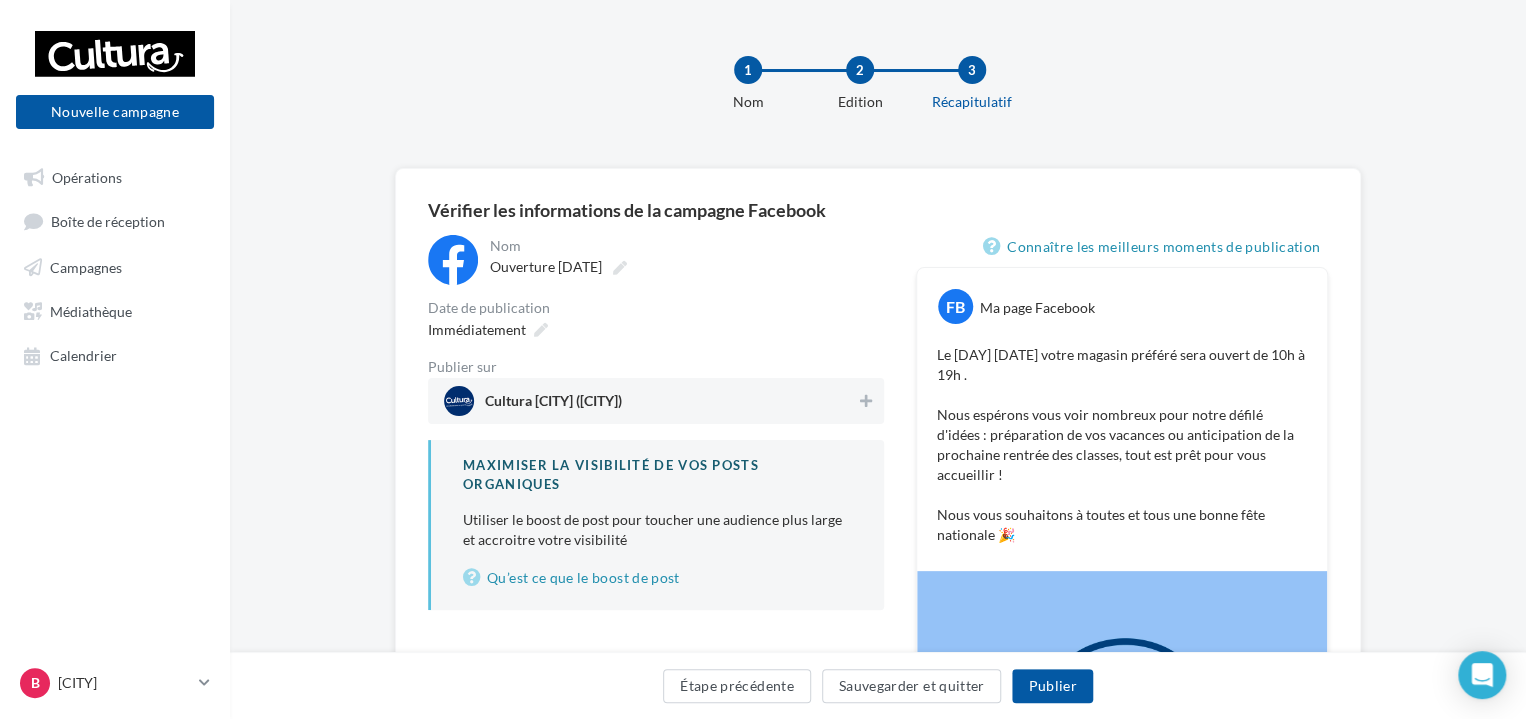 click on "Ouverture 14/07" at bounding box center (685, 267) 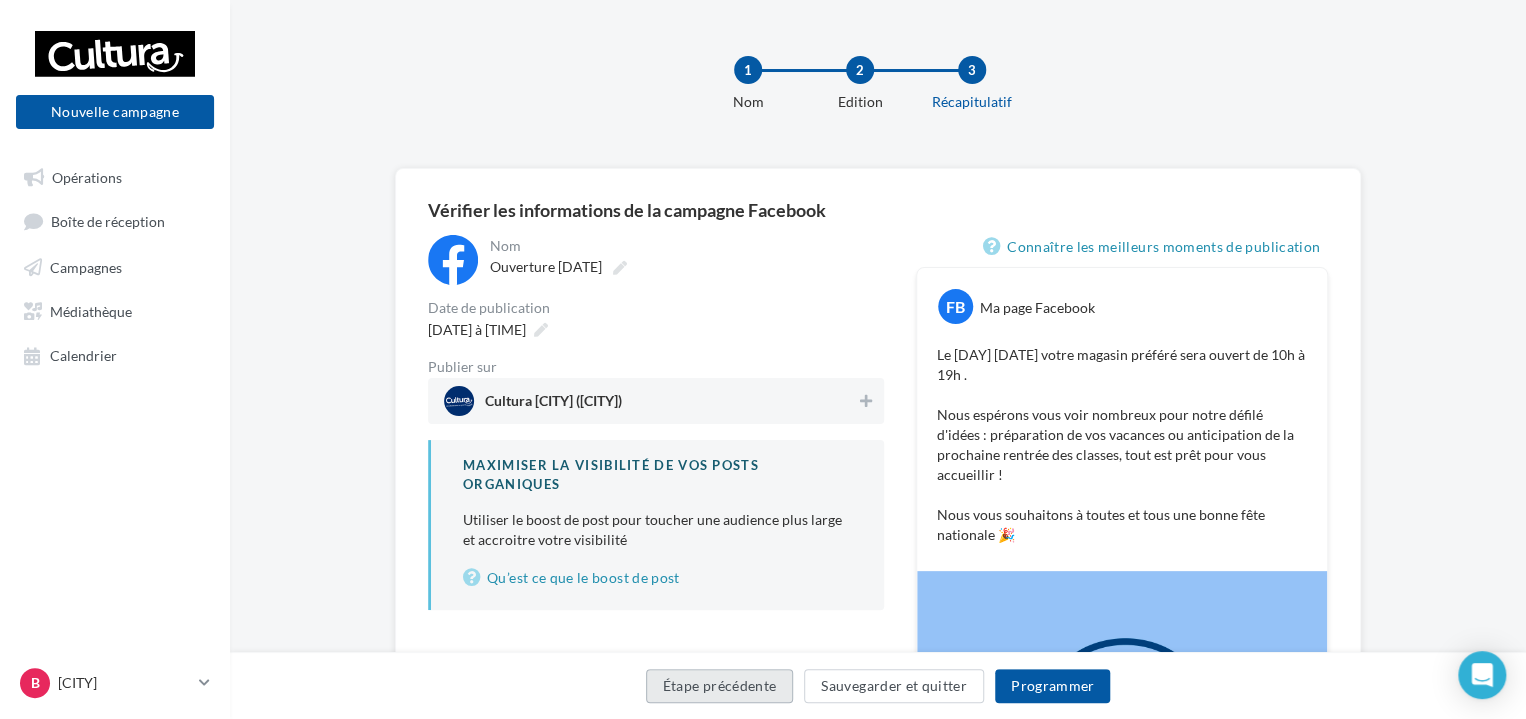 click on "Étape précédente" at bounding box center (720, 686) 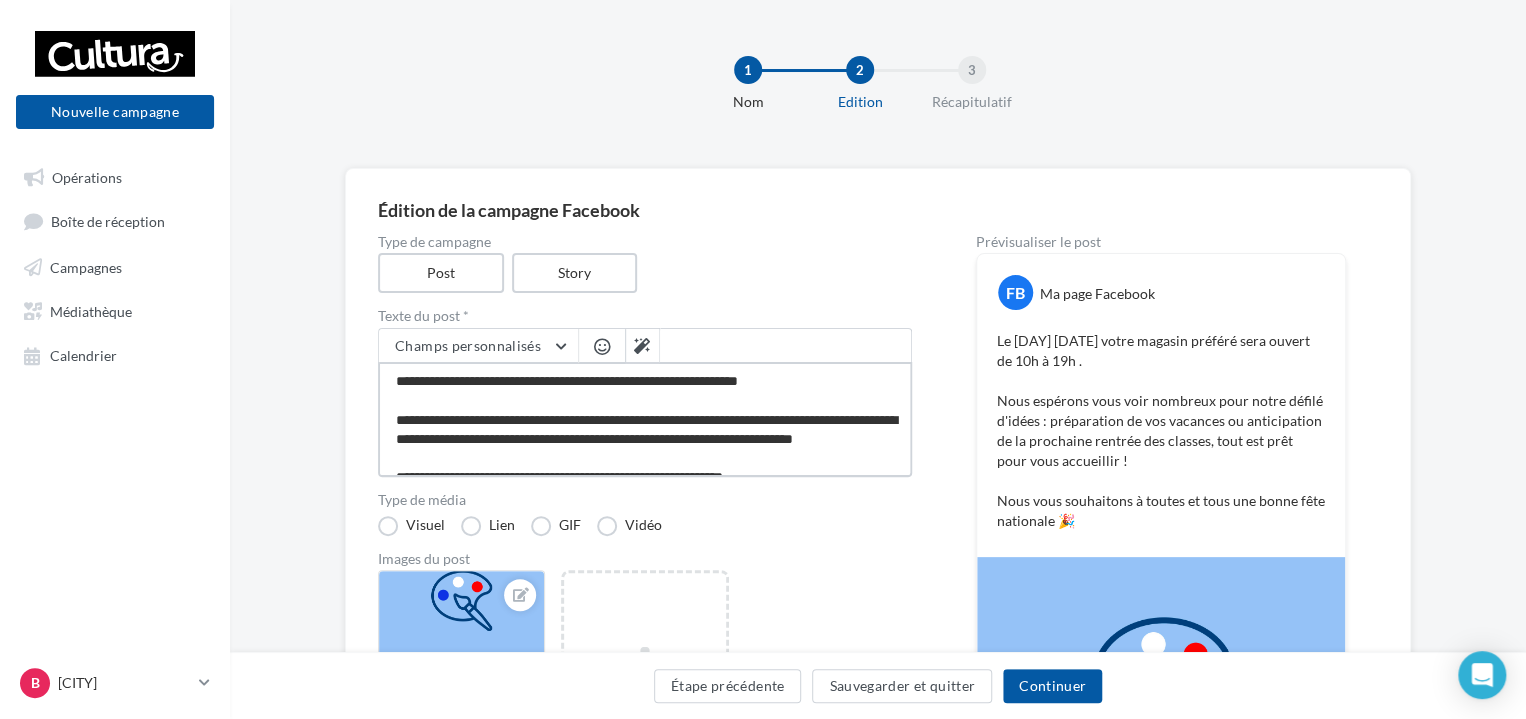 click on "**********" at bounding box center (645, 419) 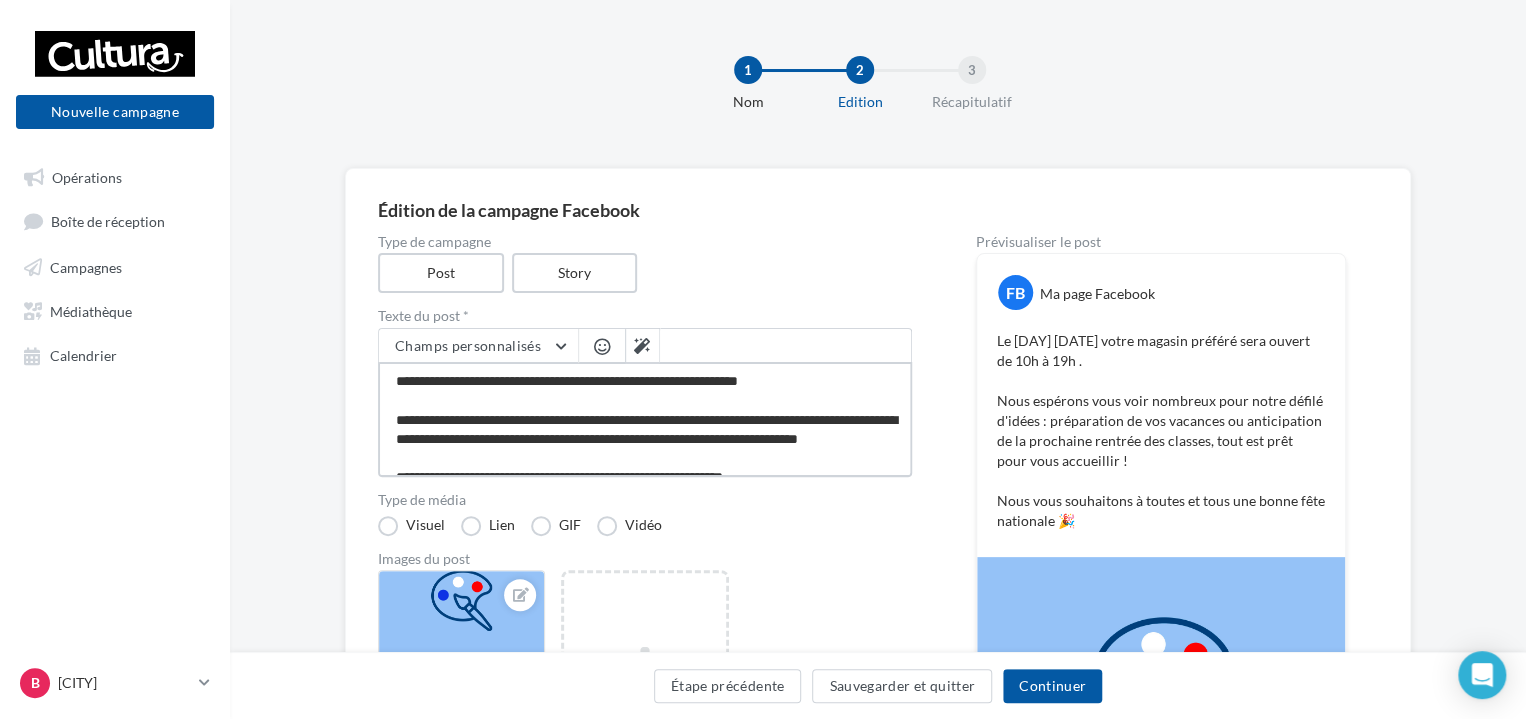 click on "**********" at bounding box center (645, 419) 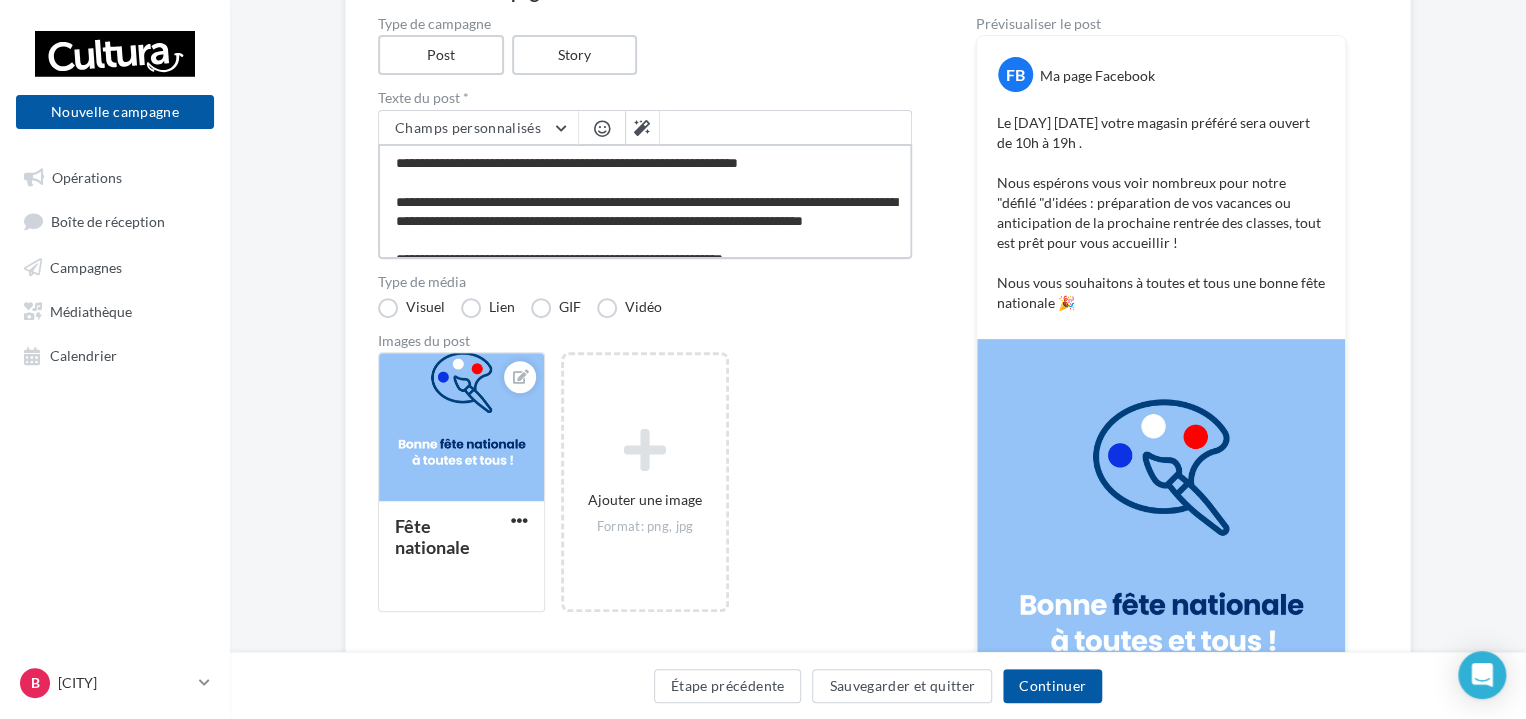scroll, scrollTop: 400, scrollLeft: 0, axis: vertical 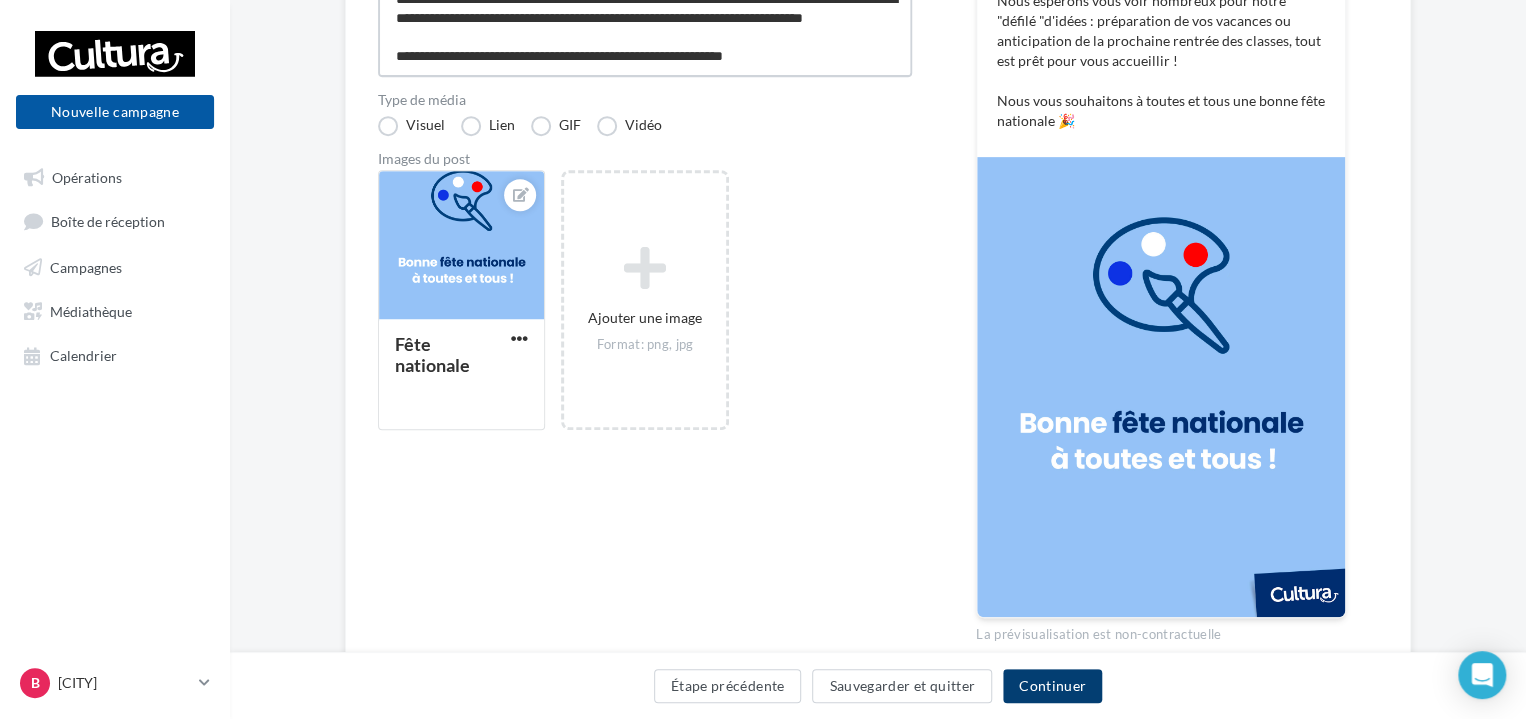 type on "**********" 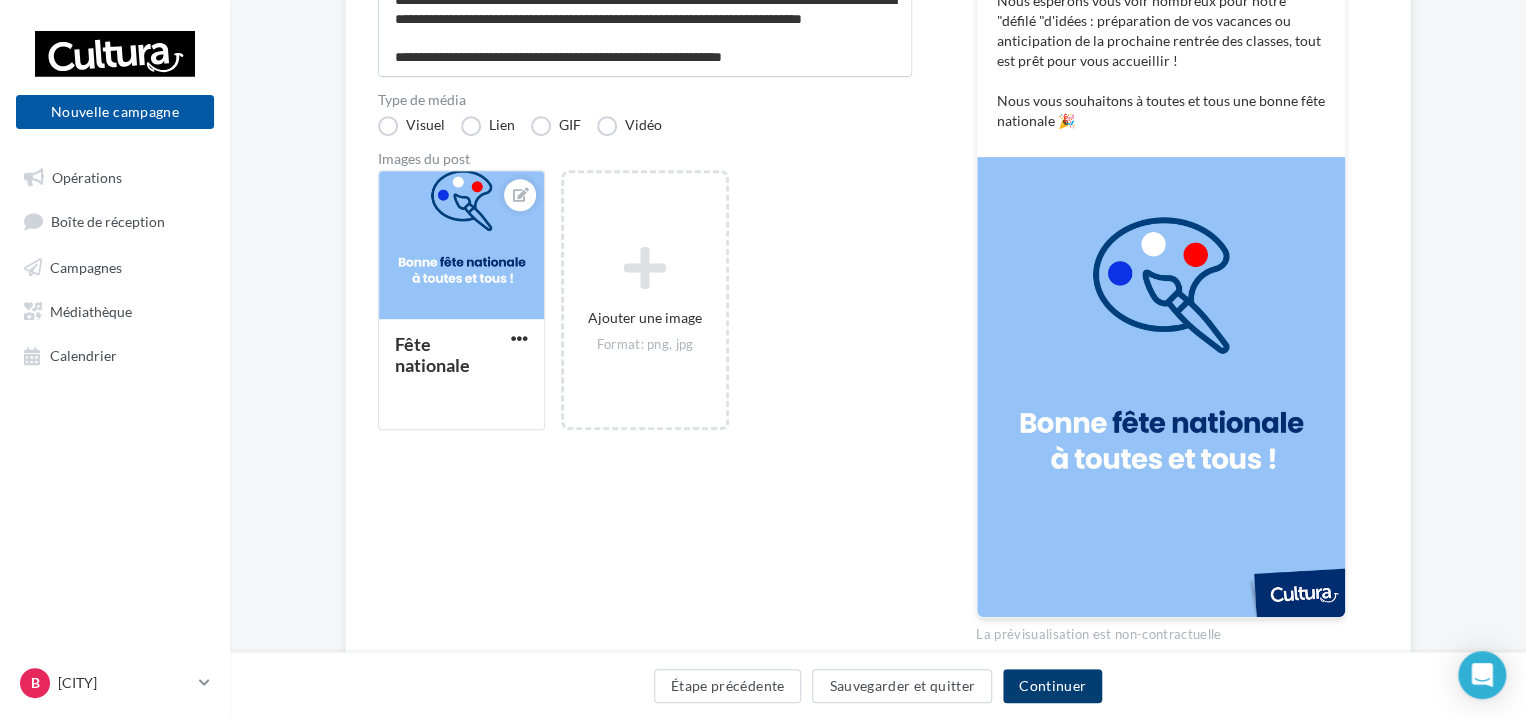 scroll, scrollTop: 36, scrollLeft: 0, axis: vertical 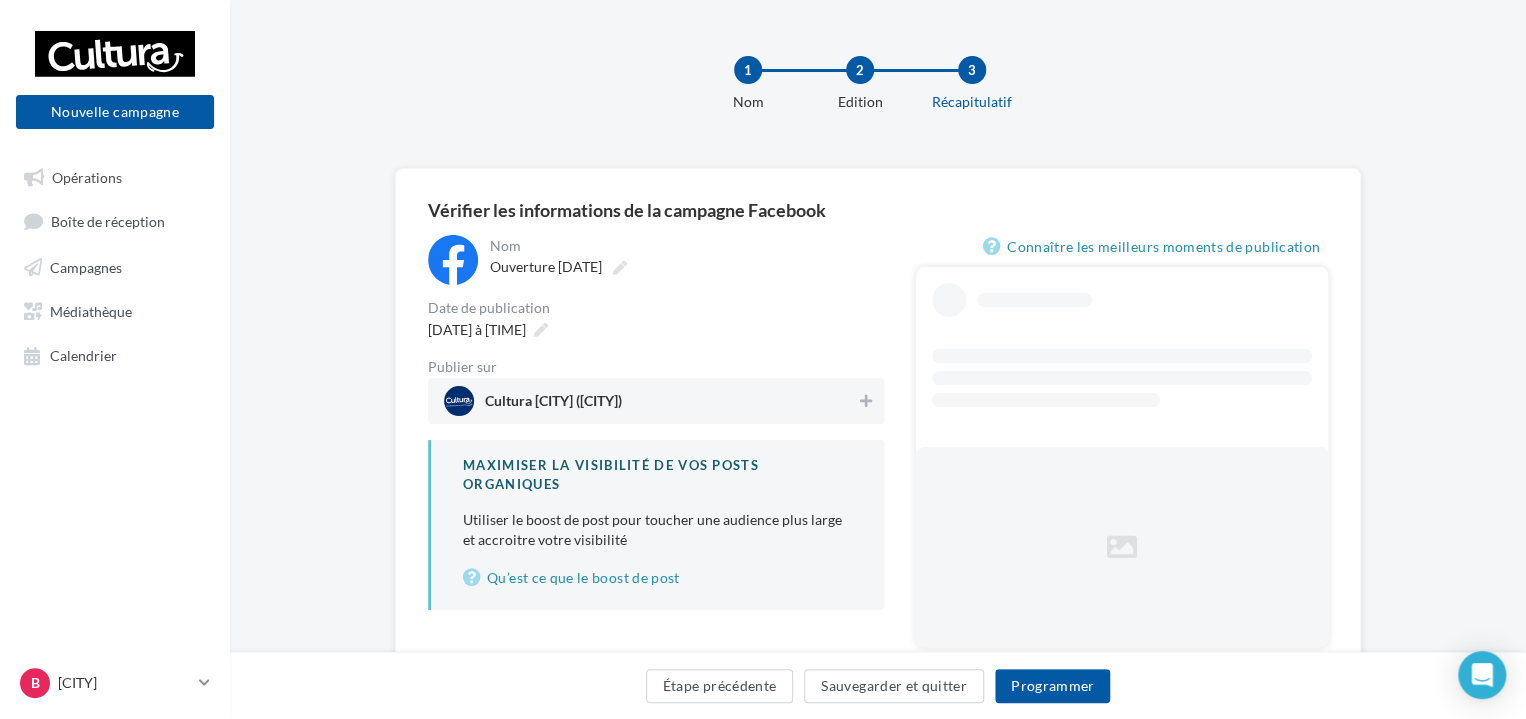 click on "Cultura Balma (Balma)" at bounding box center [650, 401] 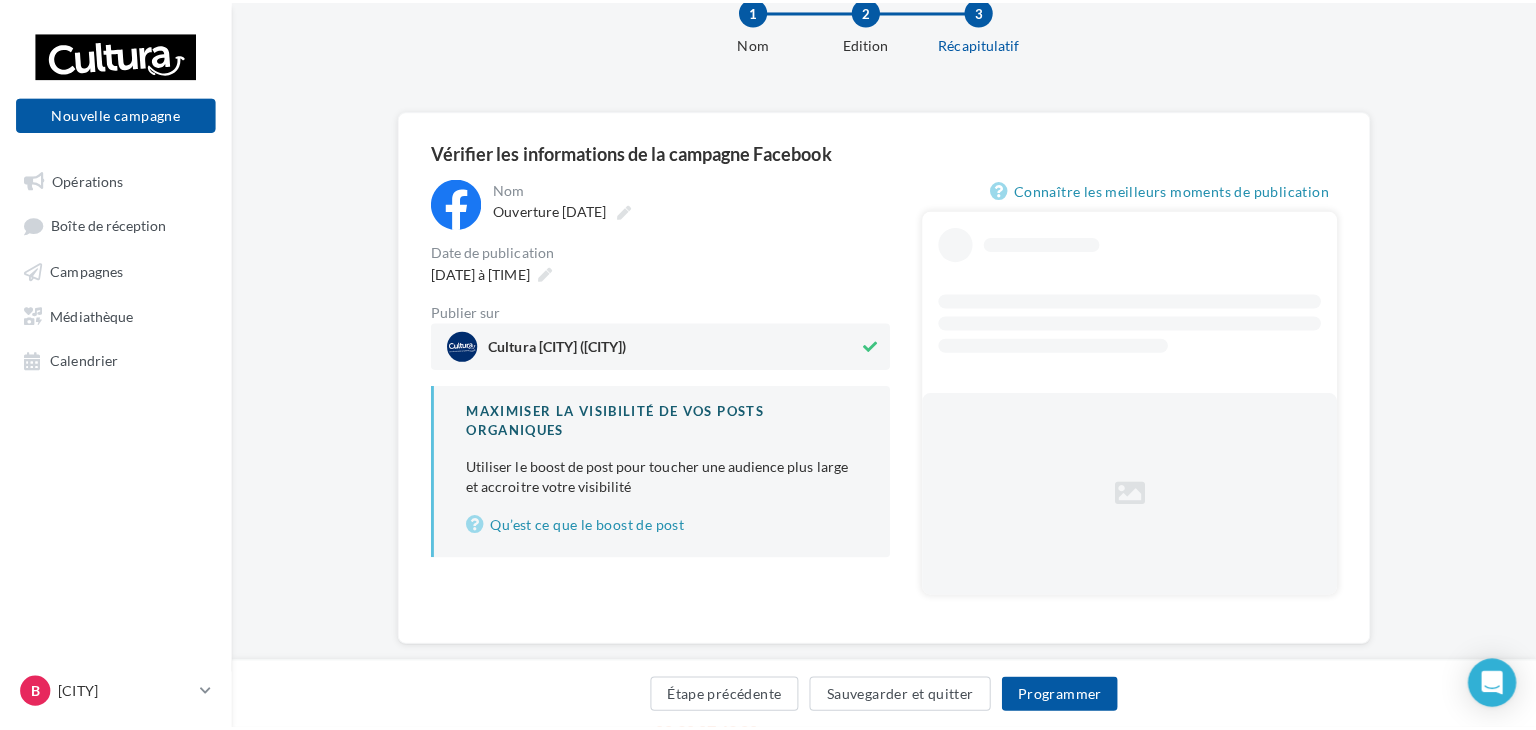 scroll, scrollTop: 94, scrollLeft: 0, axis: vertical 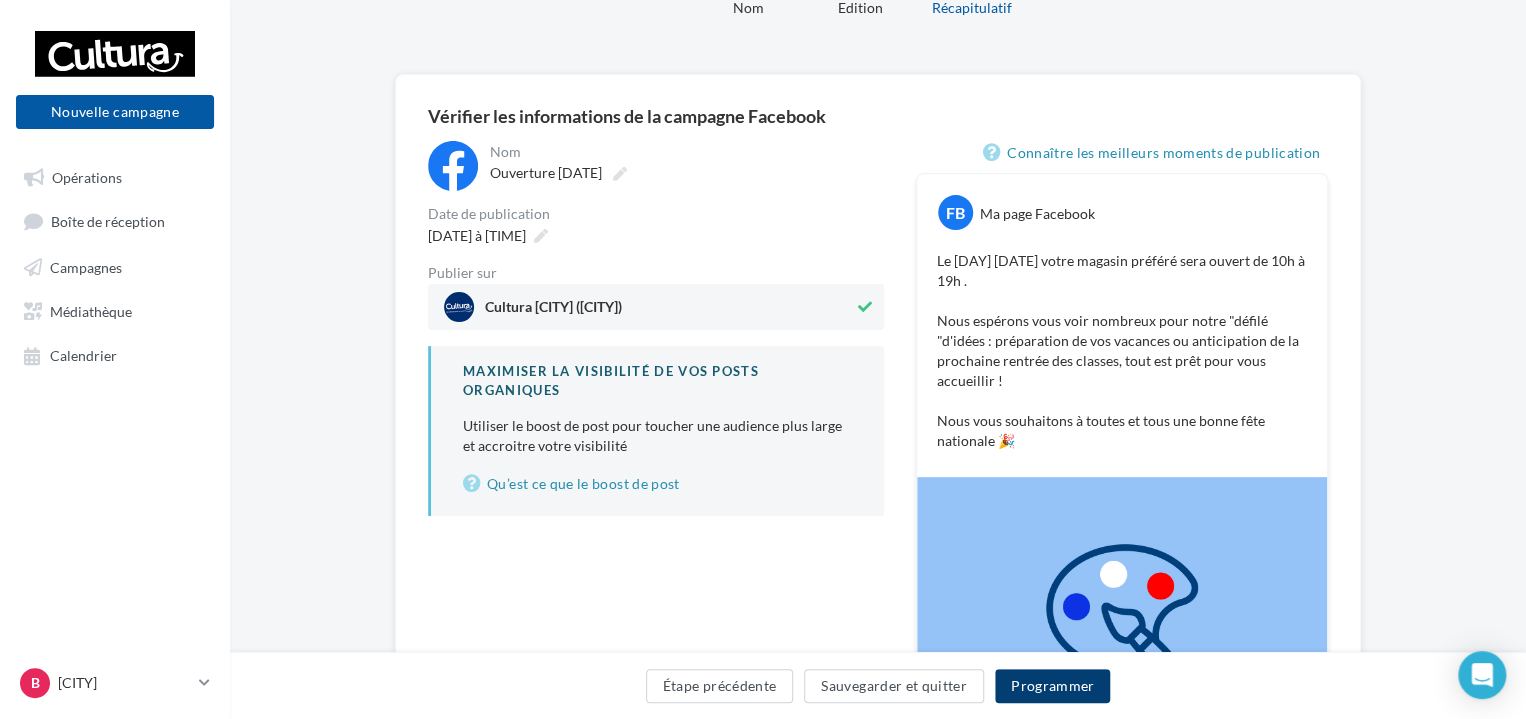 click on "Programmer" at bounding box center [1053, 686] 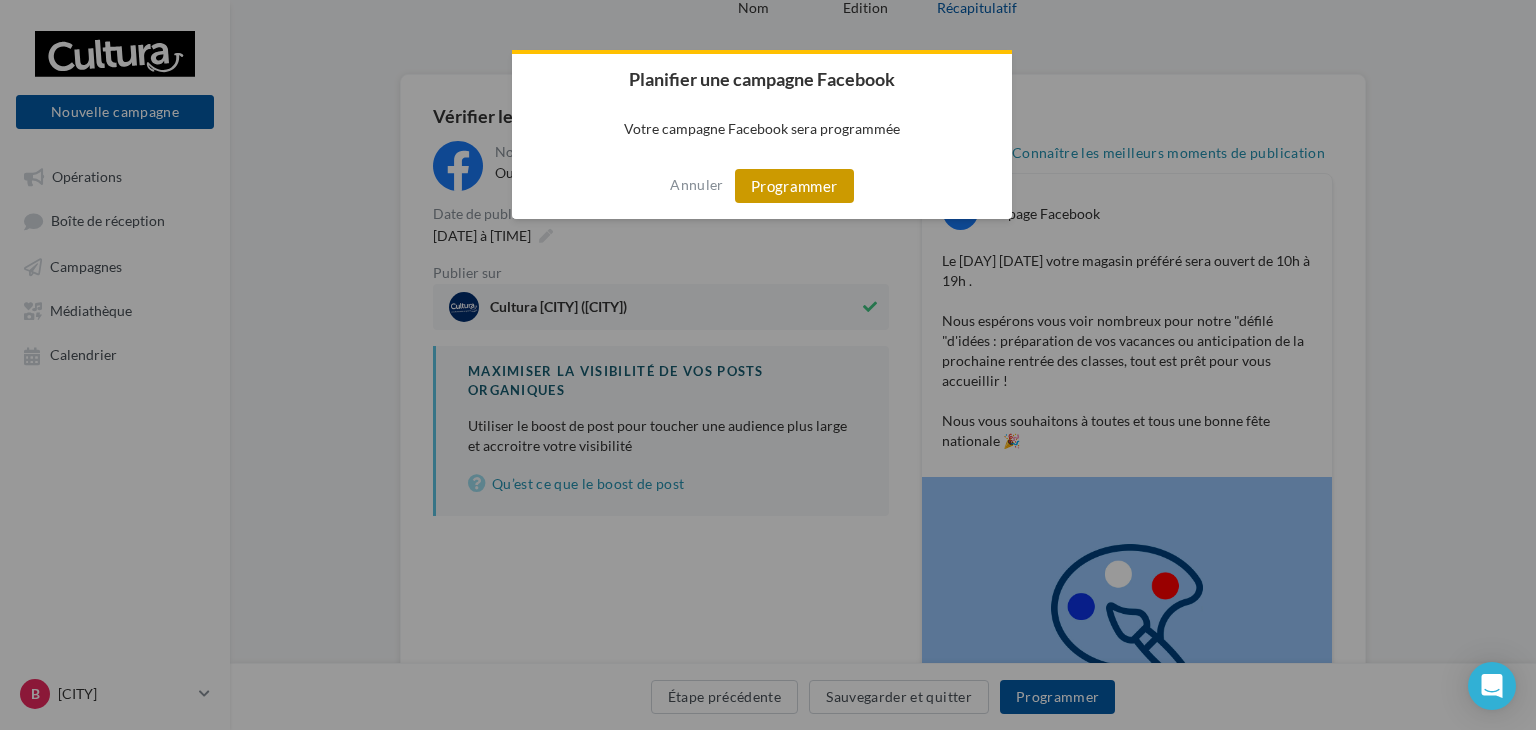 click on "Programmer" at bounding box center (794, 186) 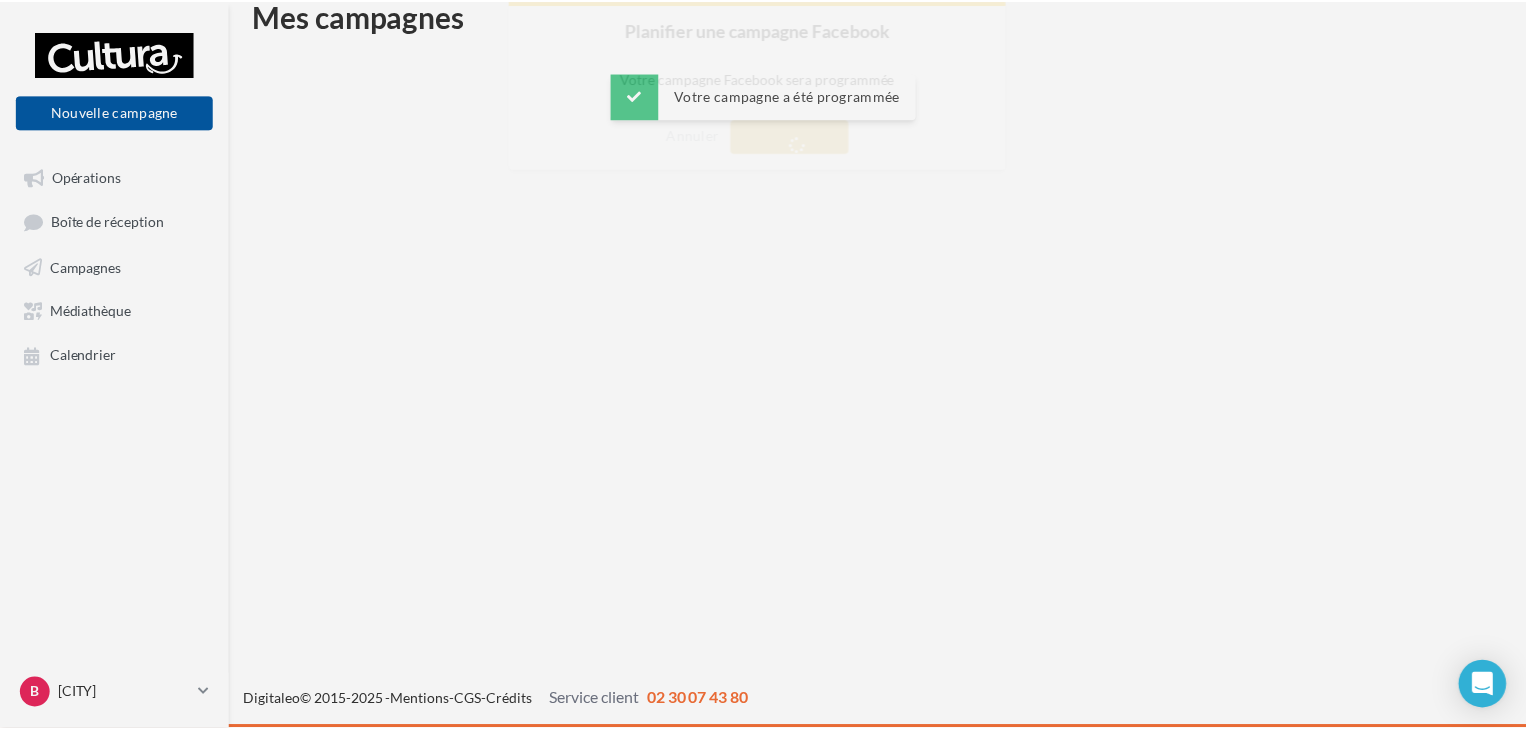 scroll, scrollTop: 32, scrollLeft: 0, axis: vertical 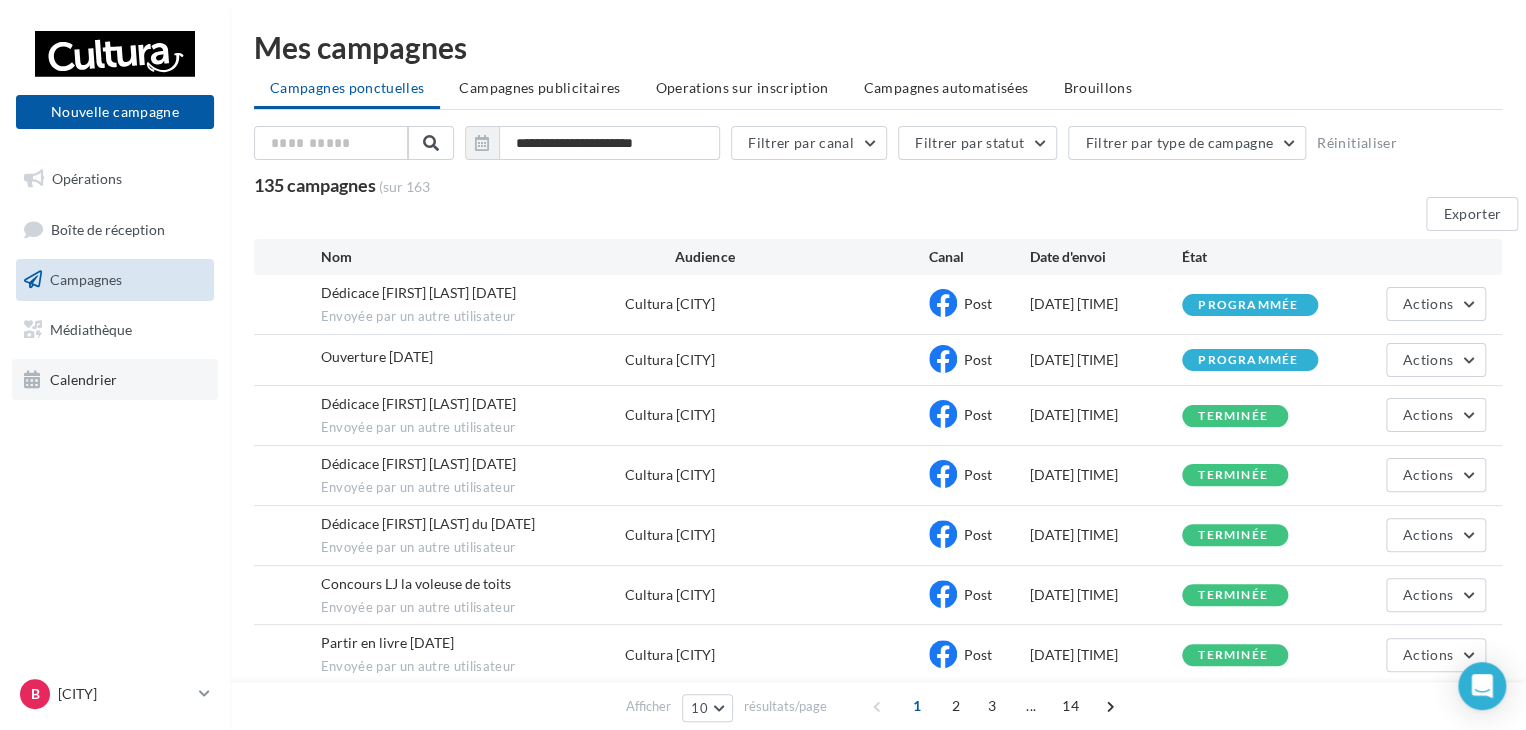 click on "Calendrier" at bounding box center (83, 378) 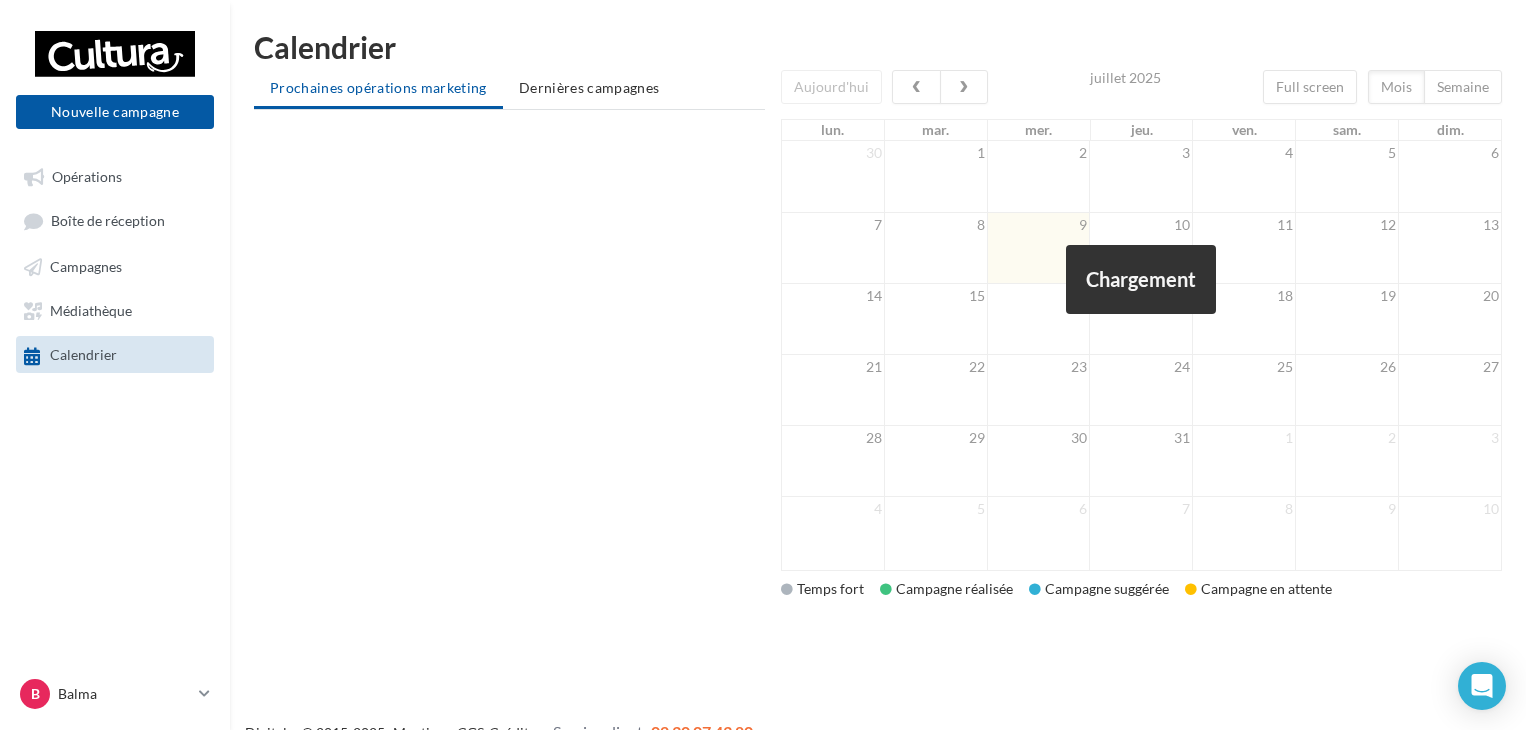 scroll, scrollTop: 0, scrollLeft: 0, axis: both 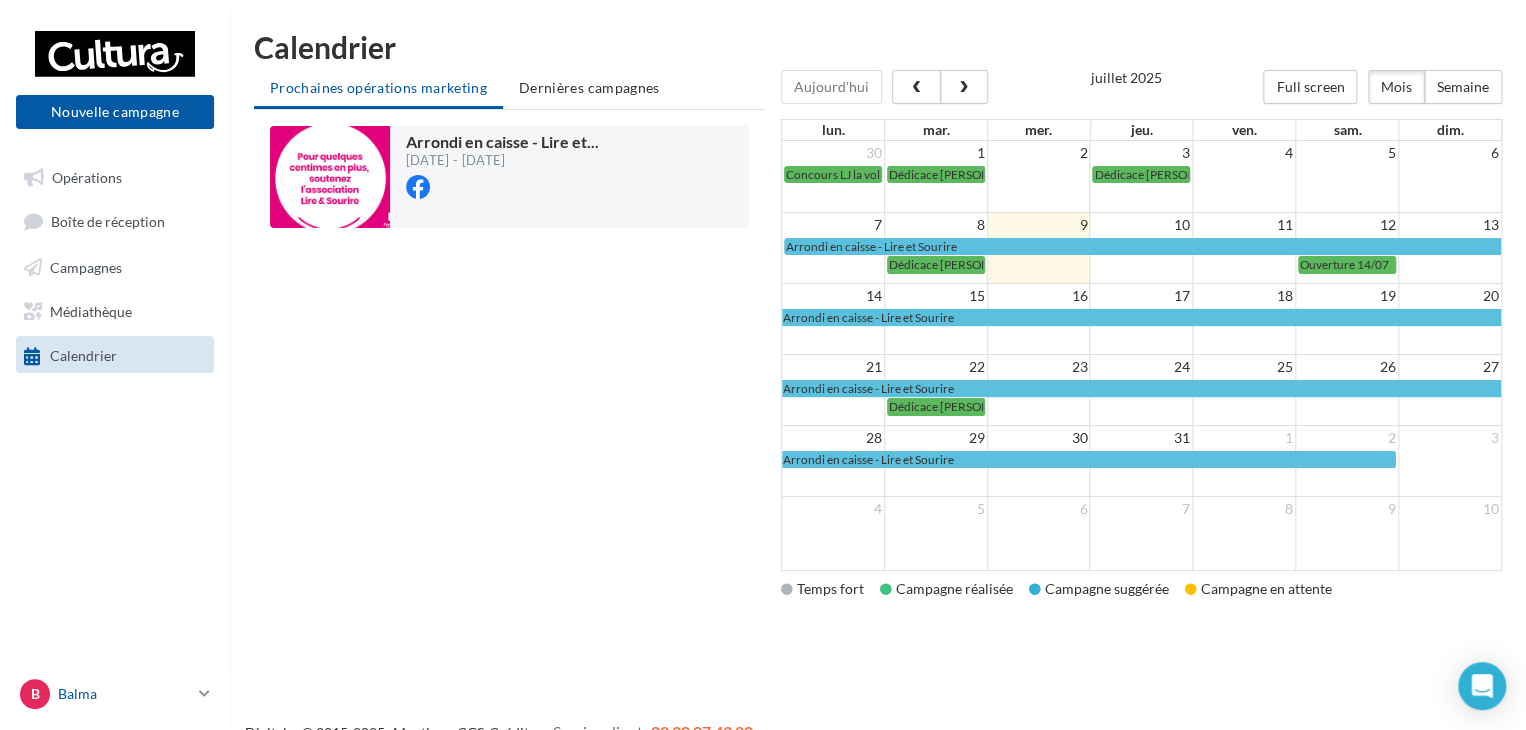 click on "[CITY]" at bounding box center [124, 694] 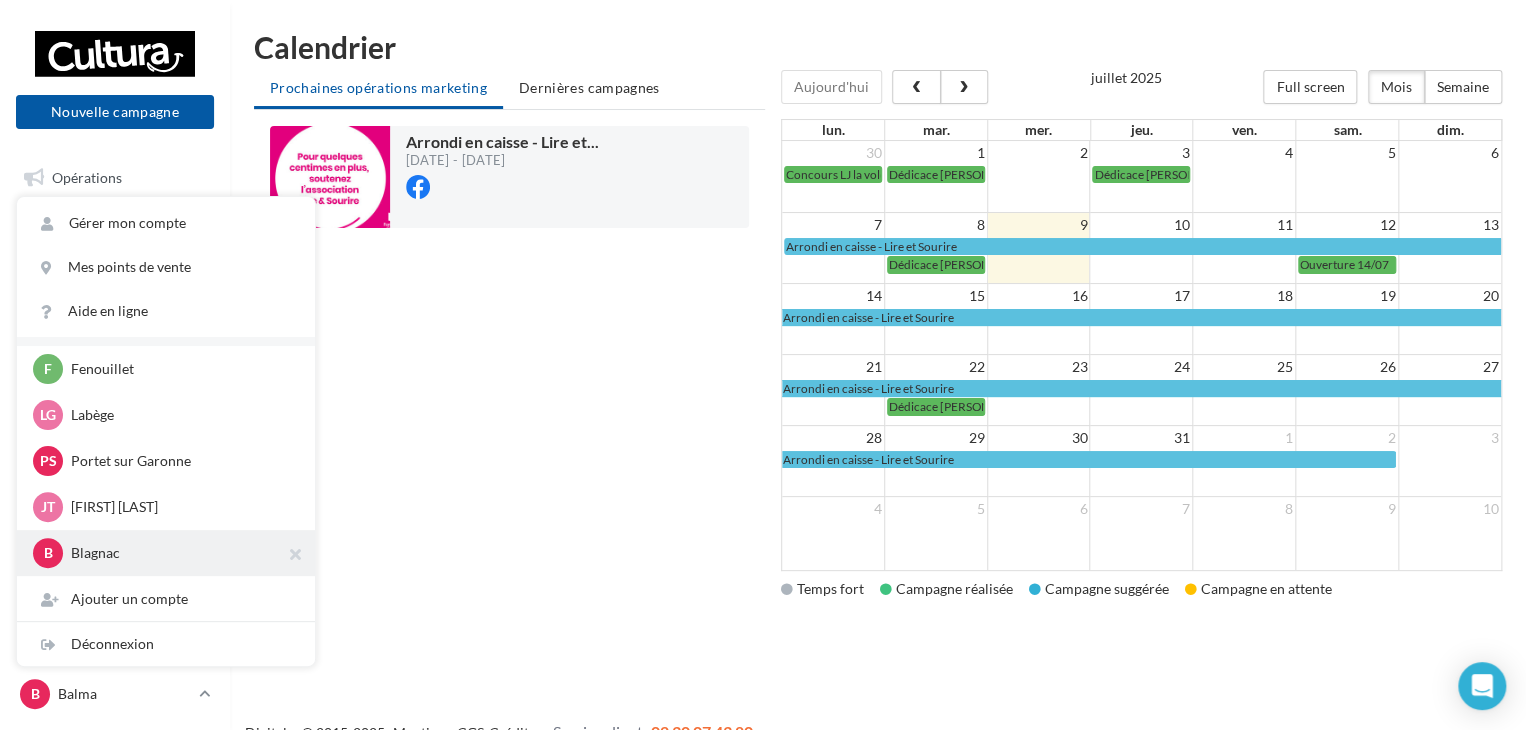 scroll, scrollTop: 92, scrollLeft: 0, axis: vertical 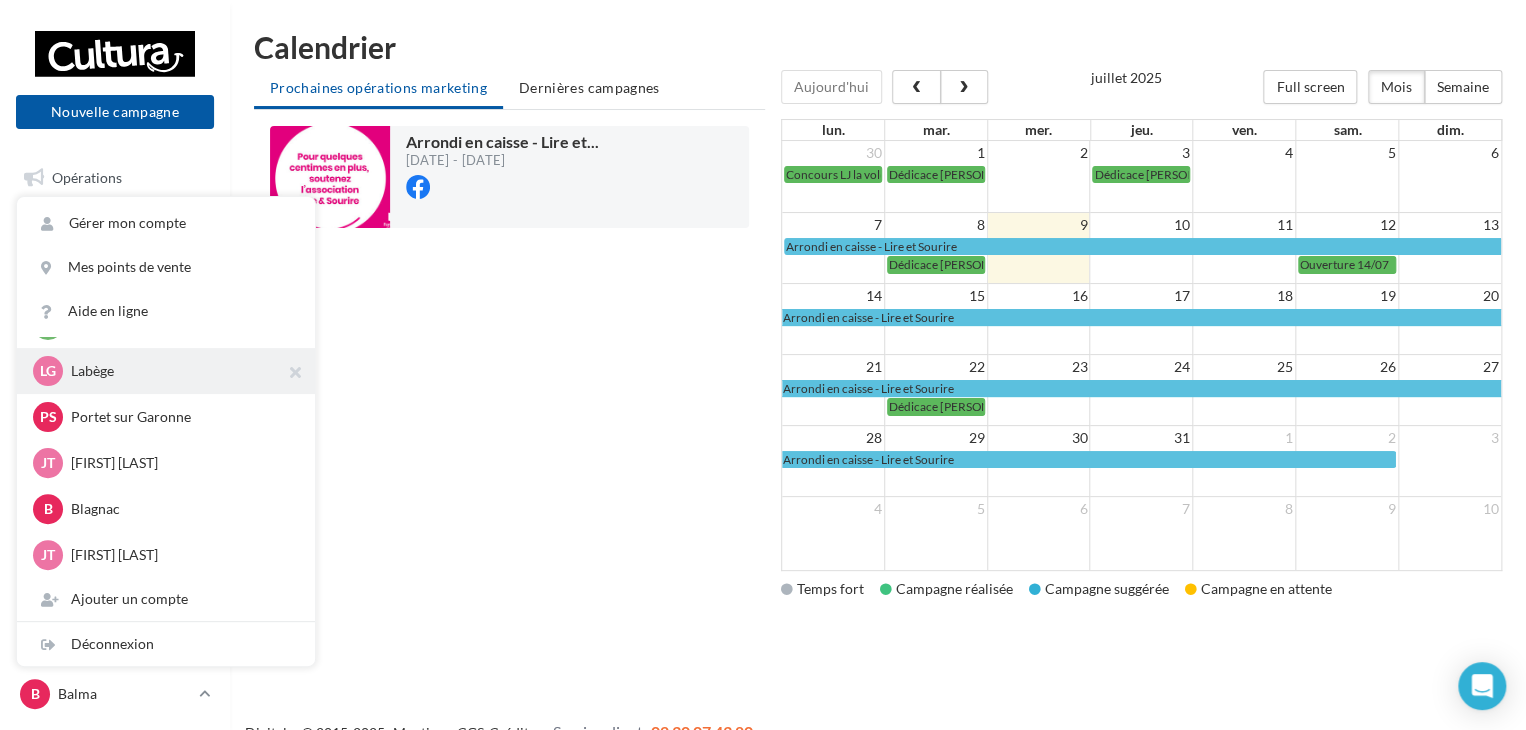 click on "Labège" at bounding box center (181, 325) 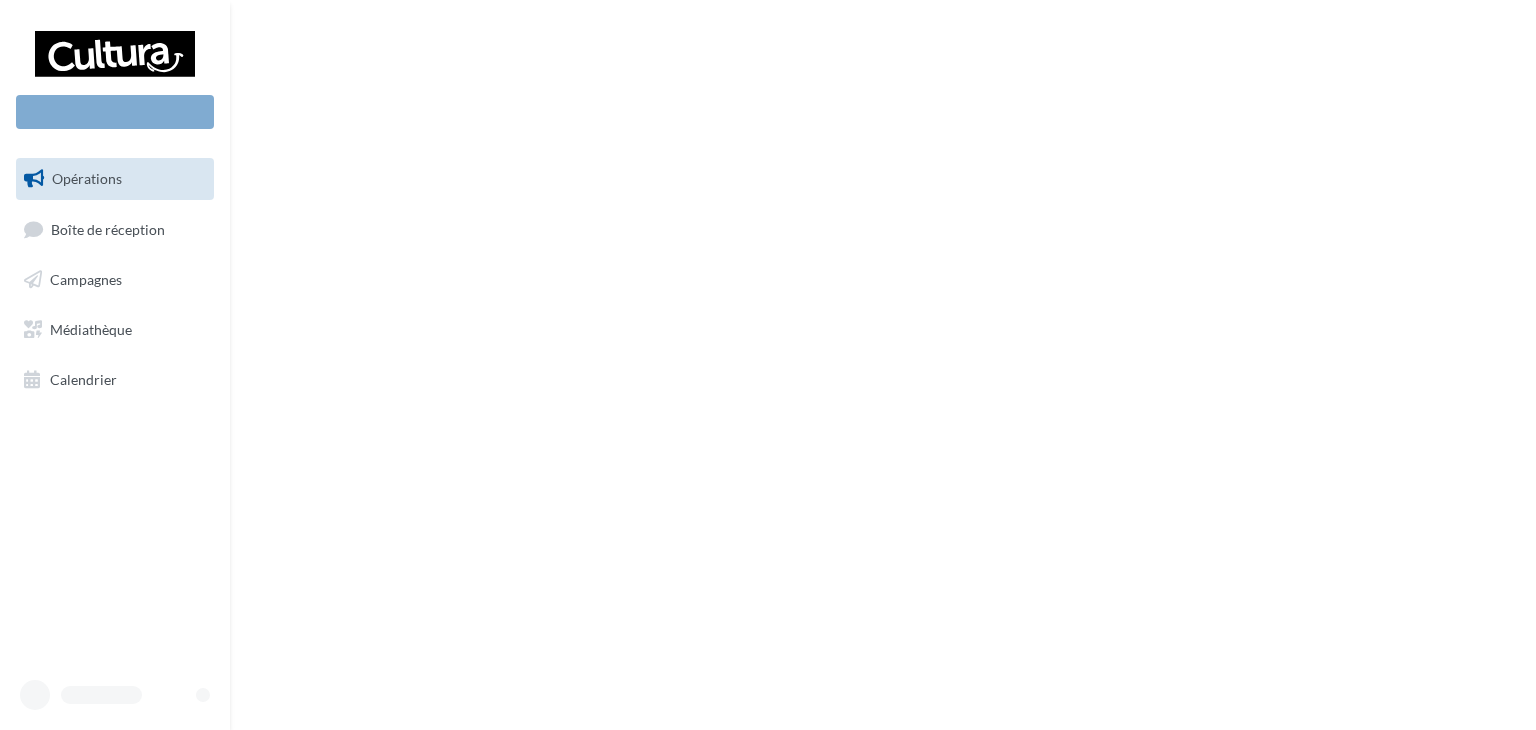 scroll, scrollTop: 0, scrollLeft: 0, axis: both 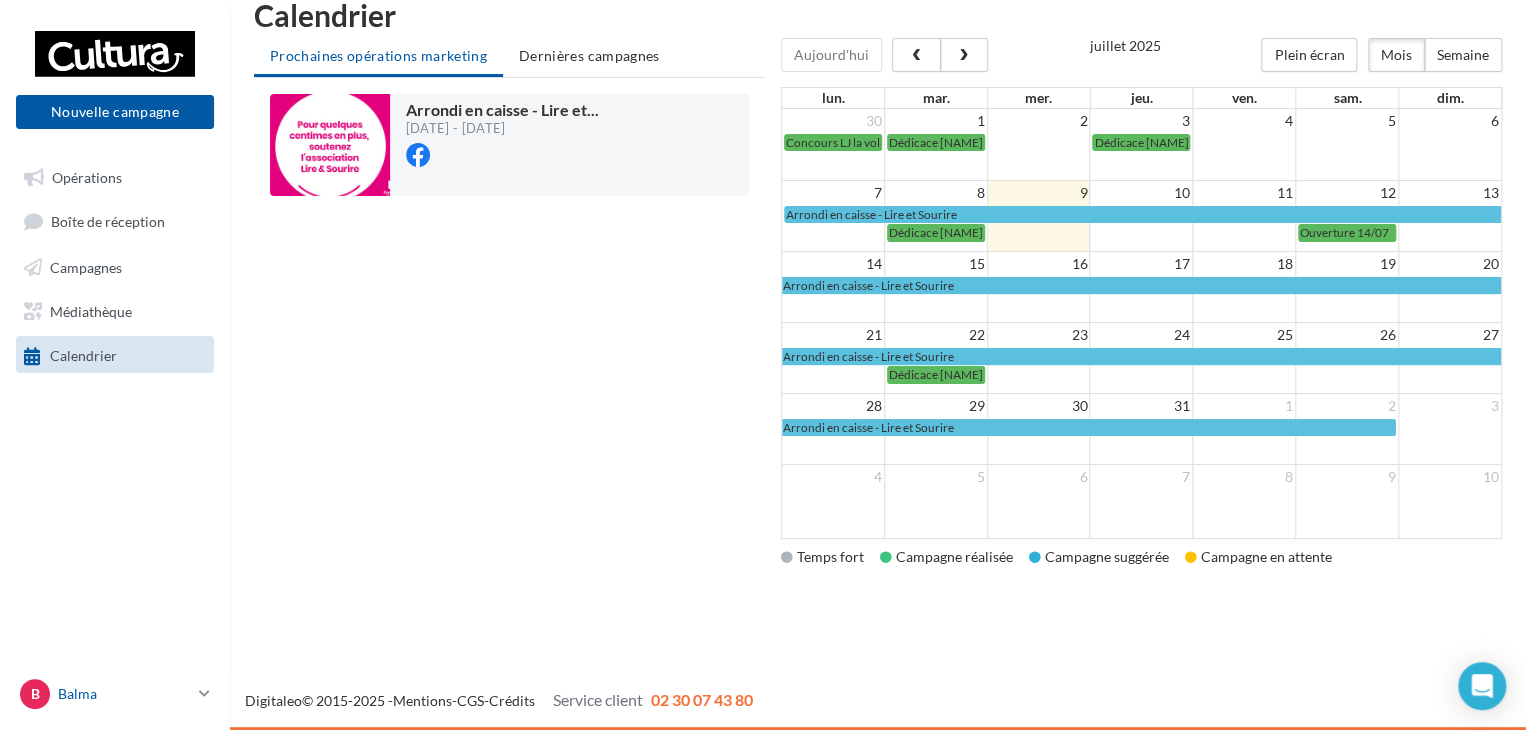 click at bounding box center (204, 693) 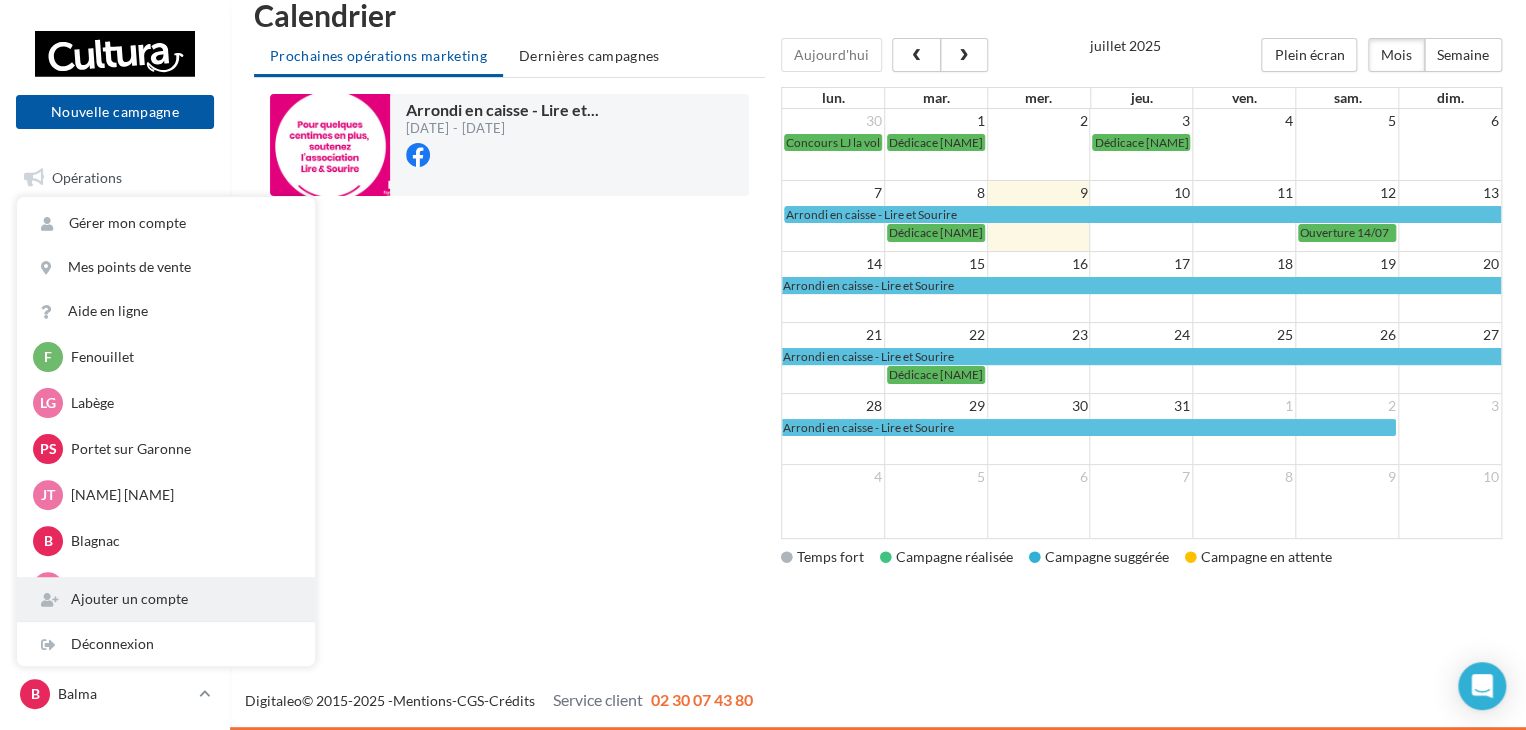 scroll, scrollTop: 92, scrollLeft: 0, axis: vertical 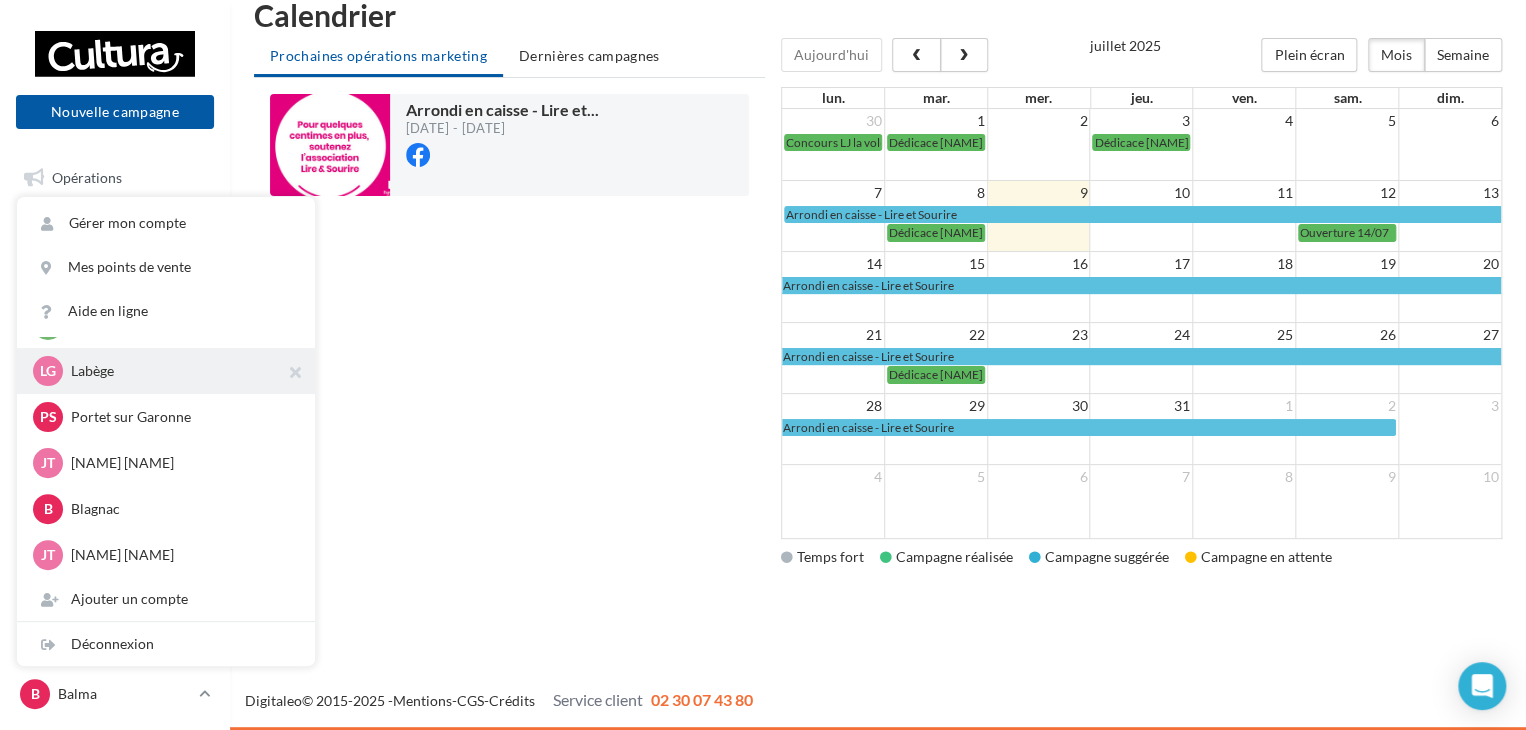 click on "Labège" at bounding box center [181, 325] 